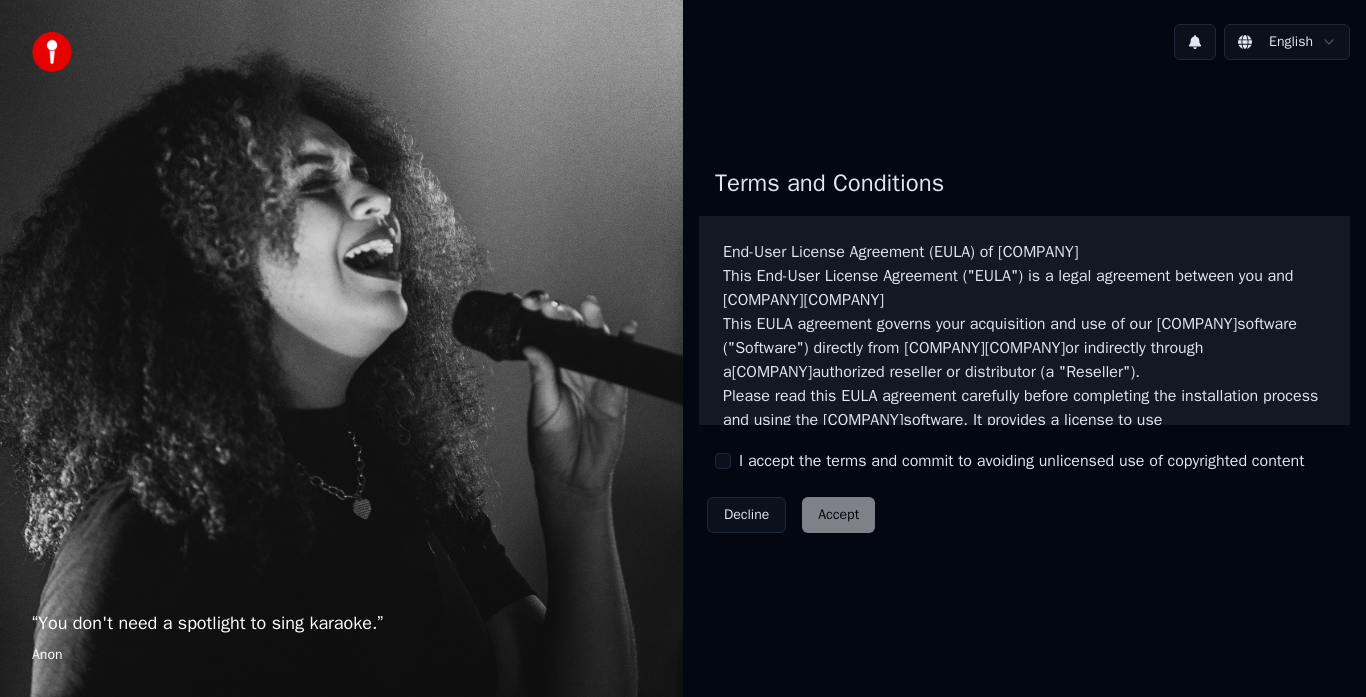 scroll, scrollTop: 0, scrollLeft: 0, axis: both 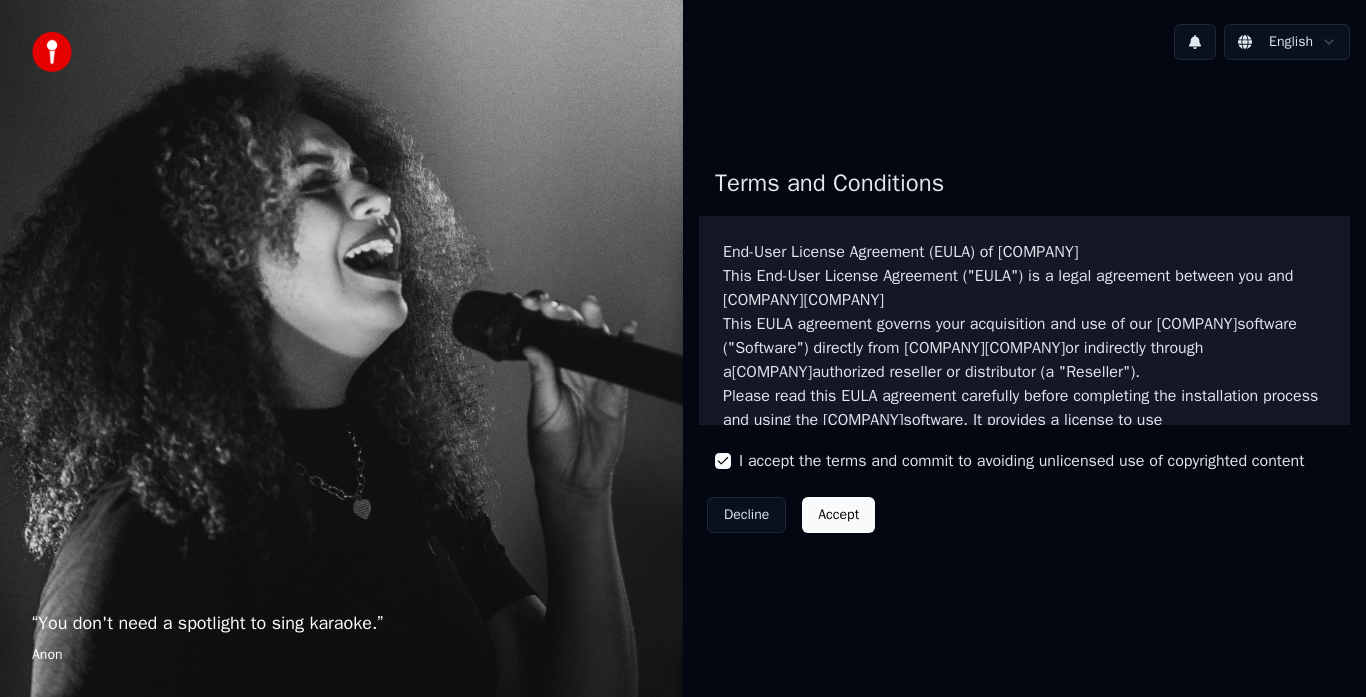 click on "Accept" at bounding box center (838, 515) 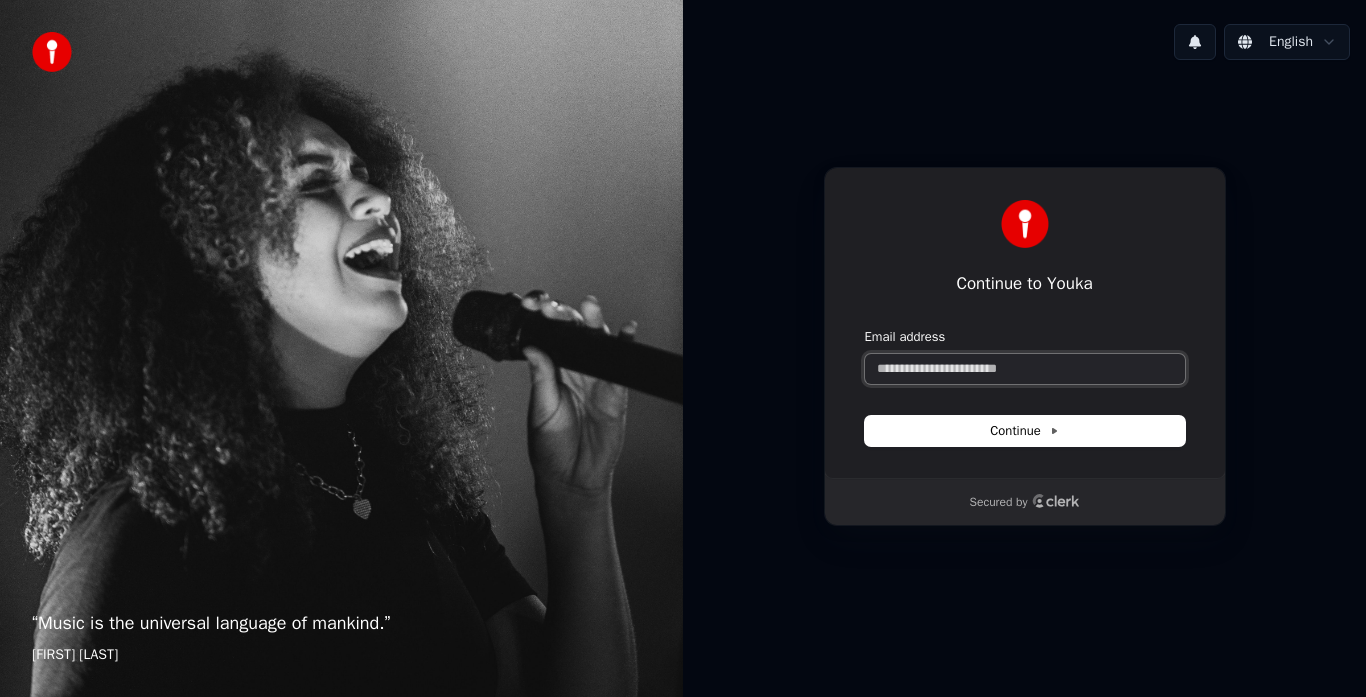 click on "Email address" at bounding box center (1025, 369) 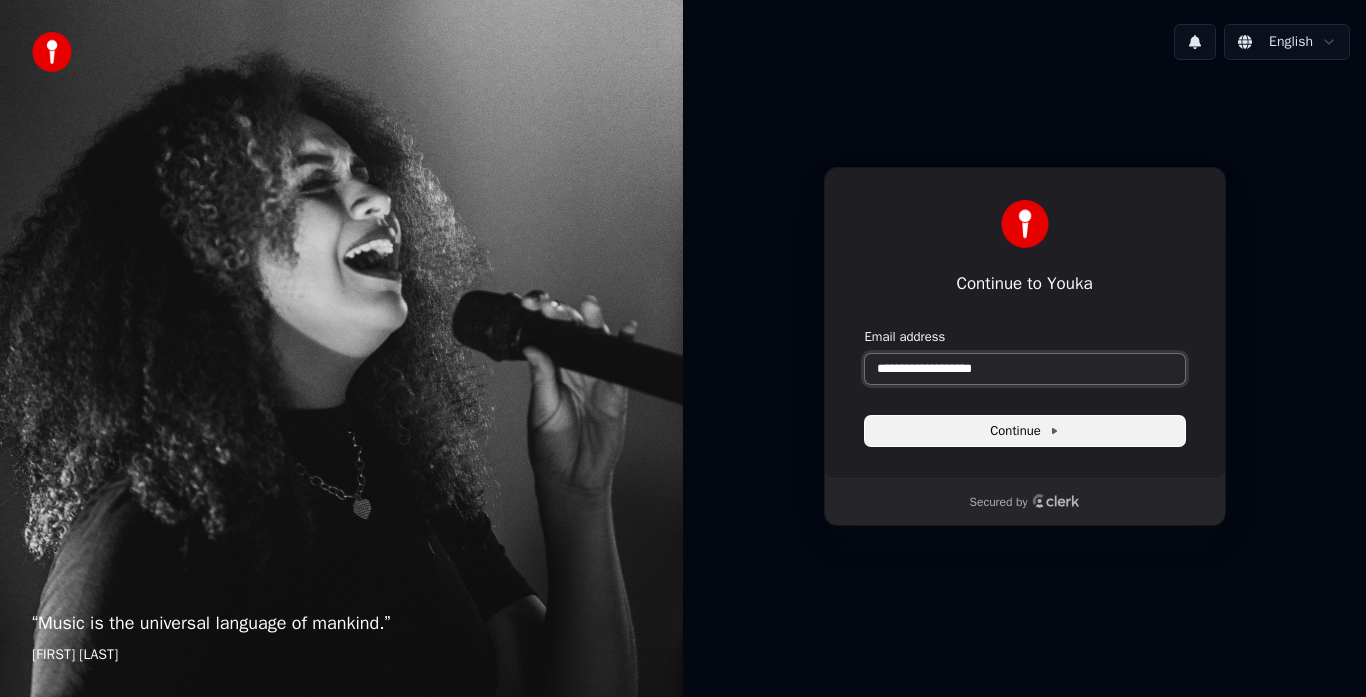 type on "**********" 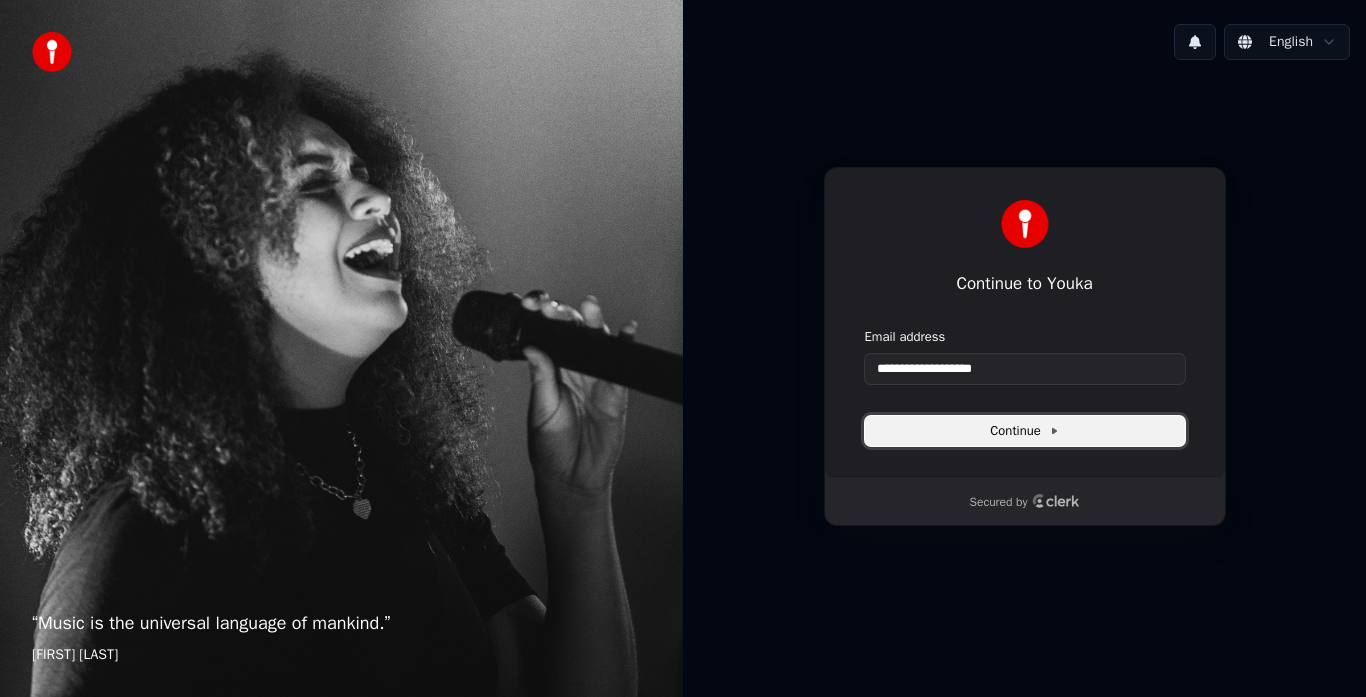 click at bounding box center [1054, 431] 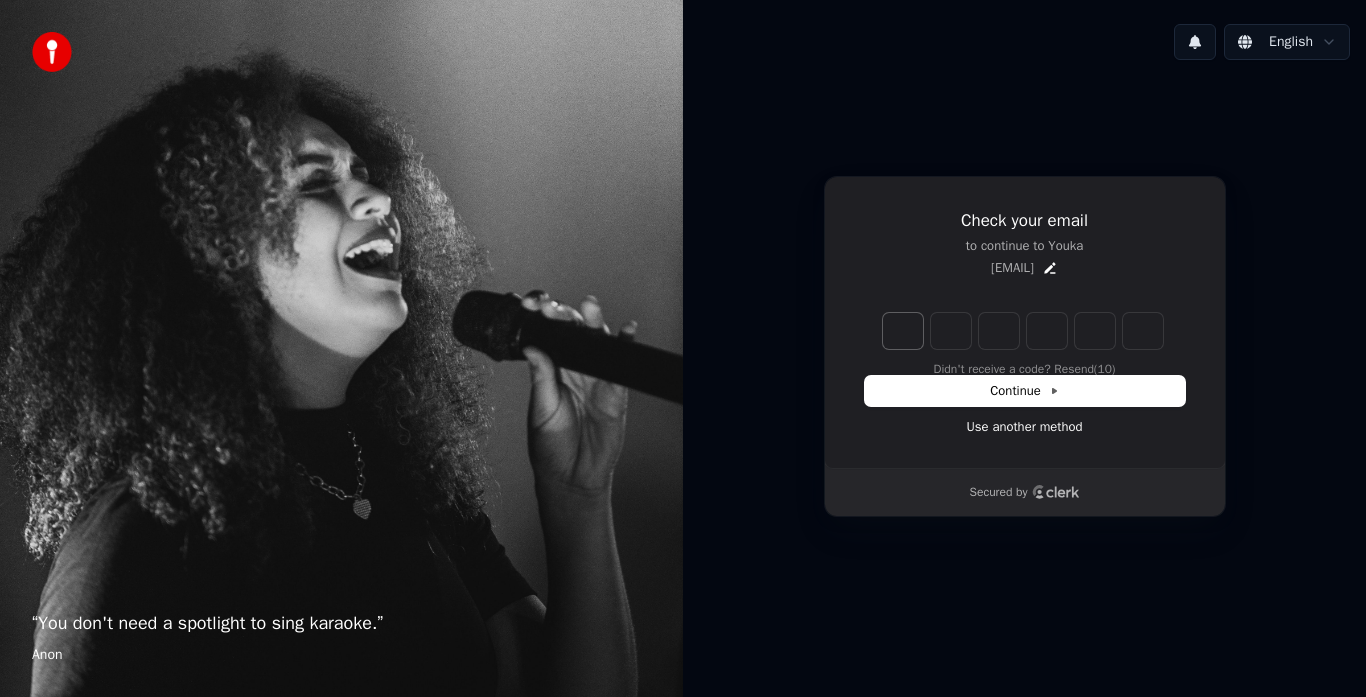 click at bounding box center (903, 331) 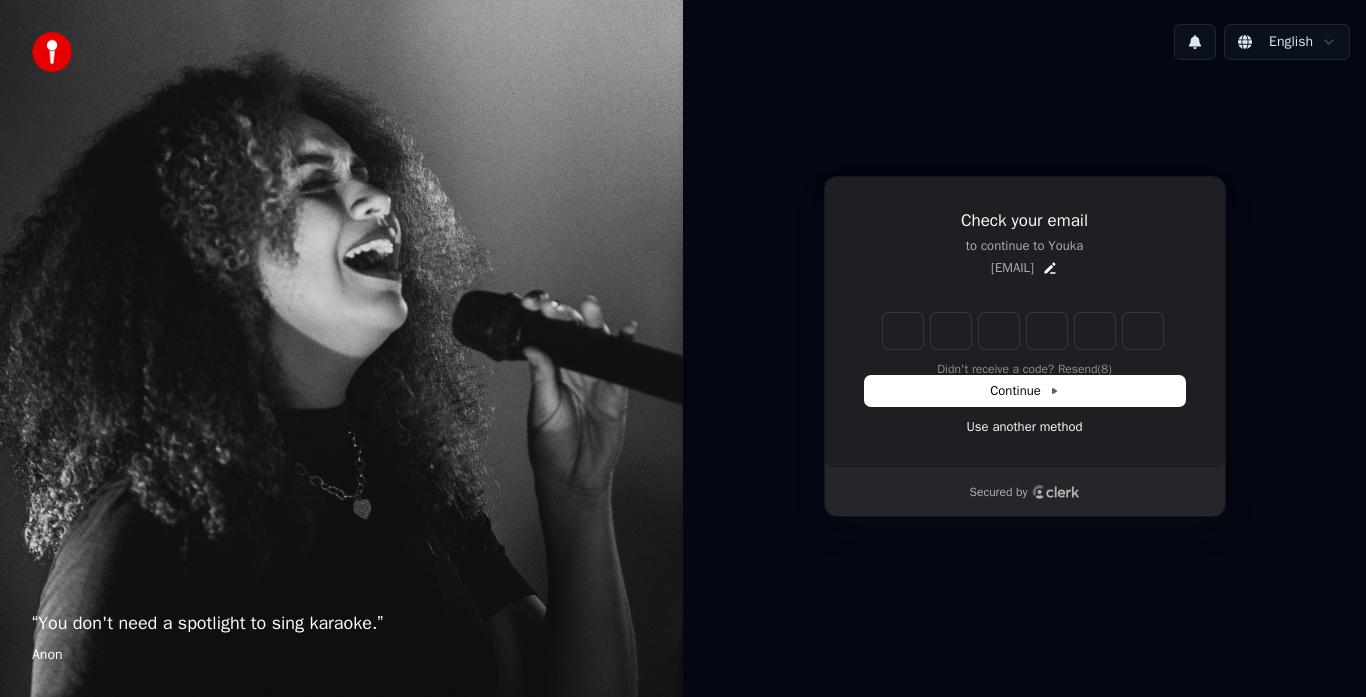 type on "*" 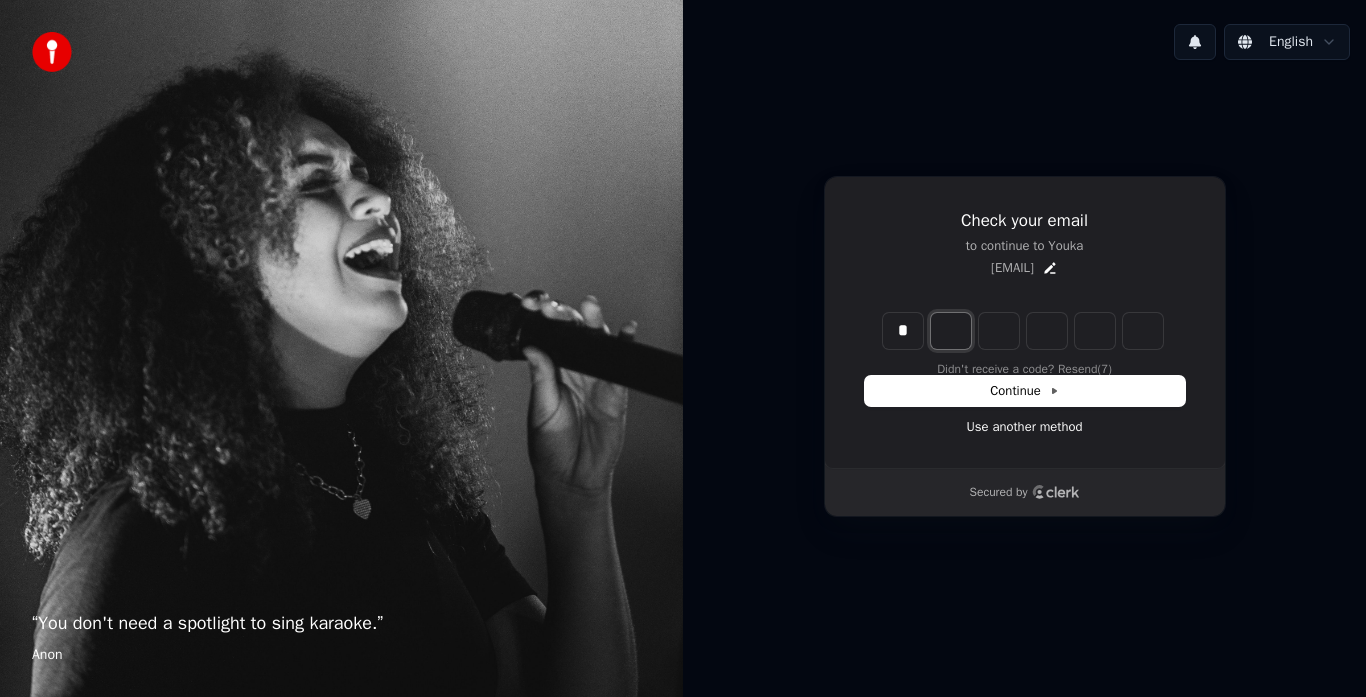 type on "*" 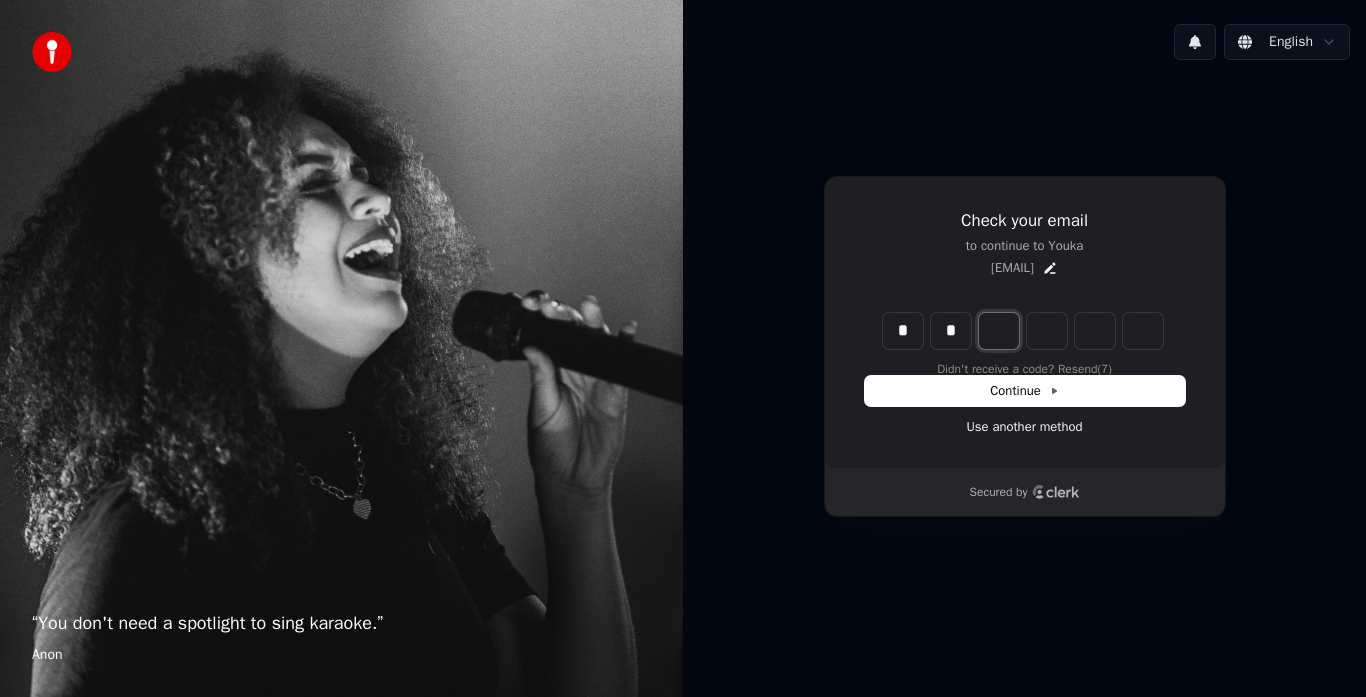 type on "*" 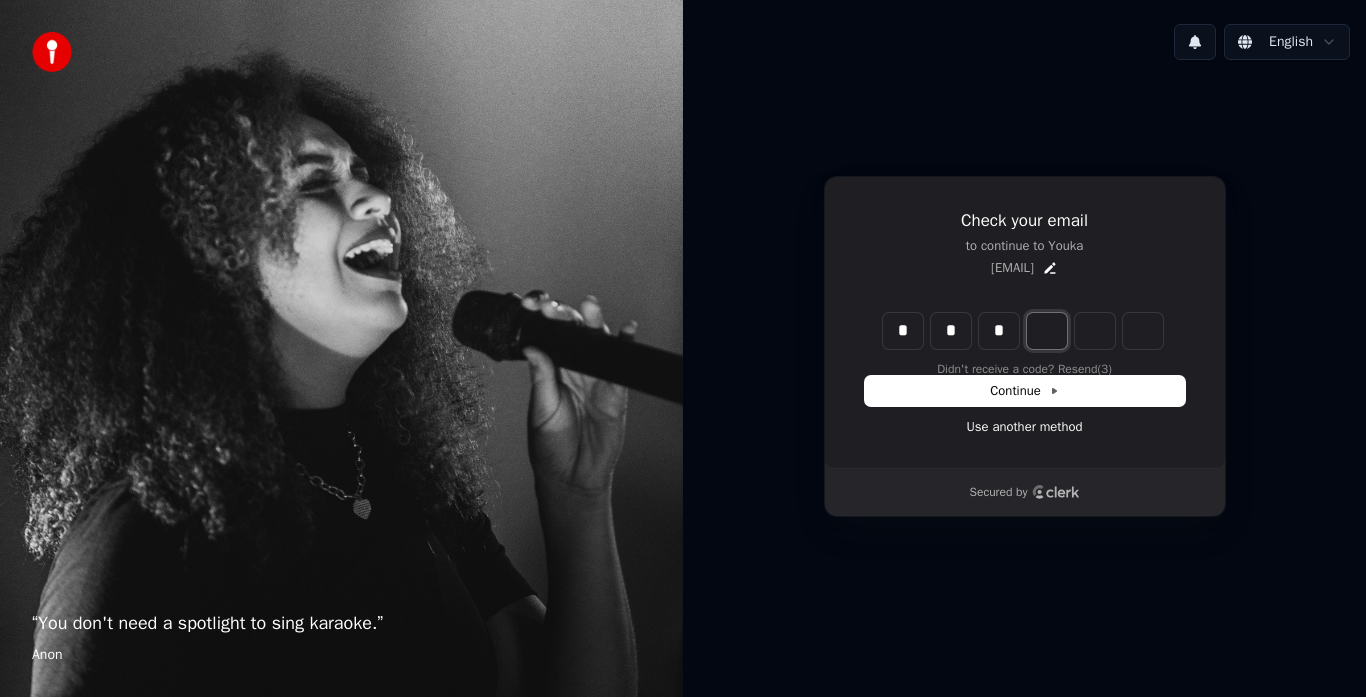 type on "*" 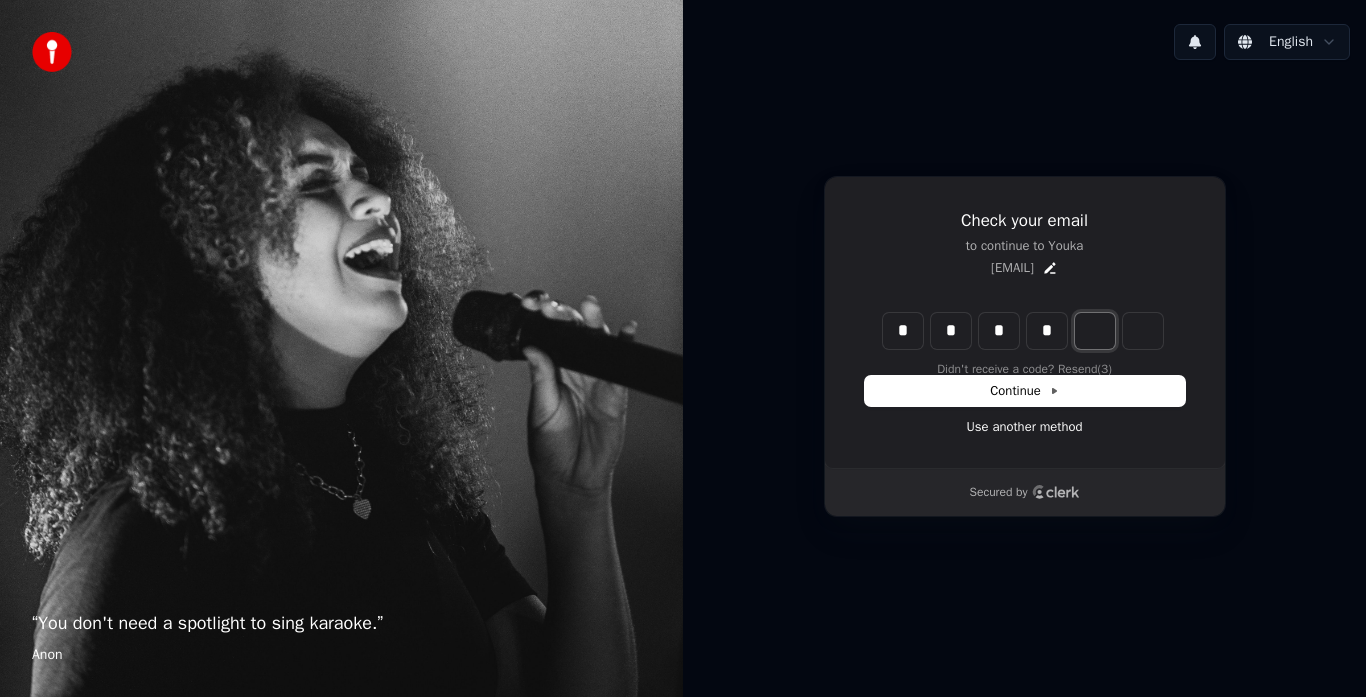 type on "*" 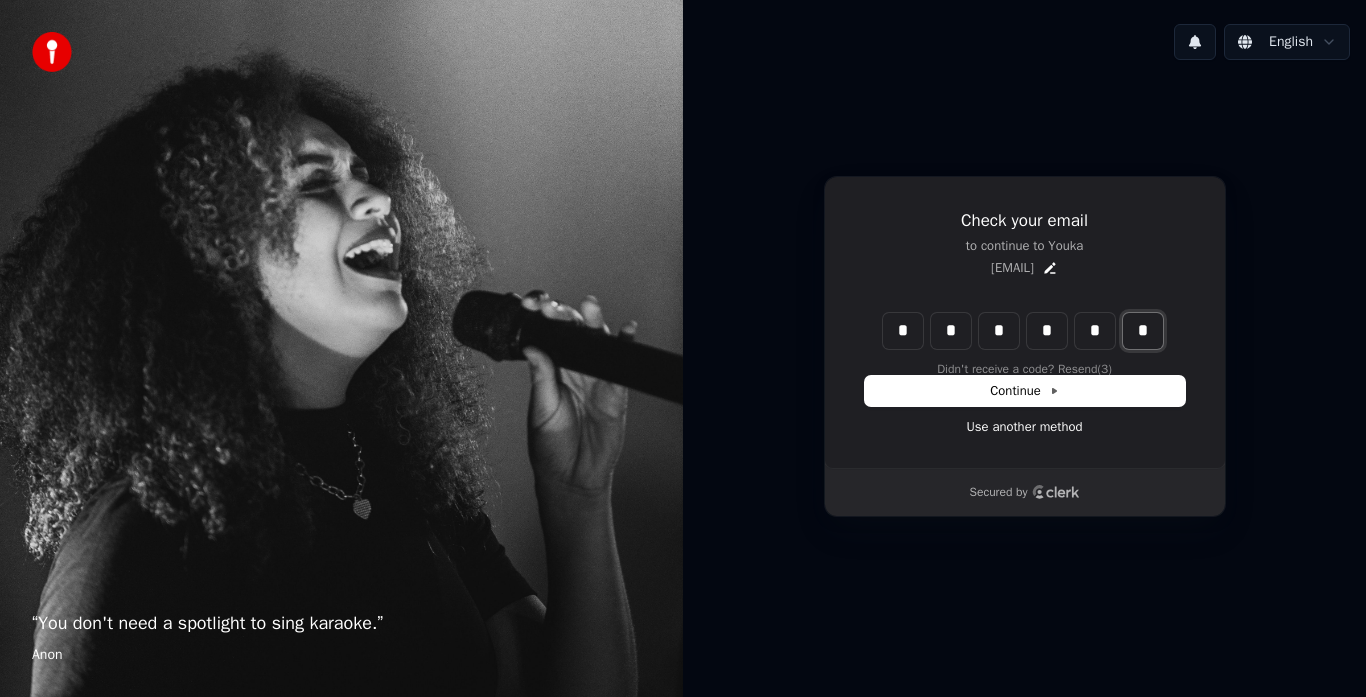 type on "*" 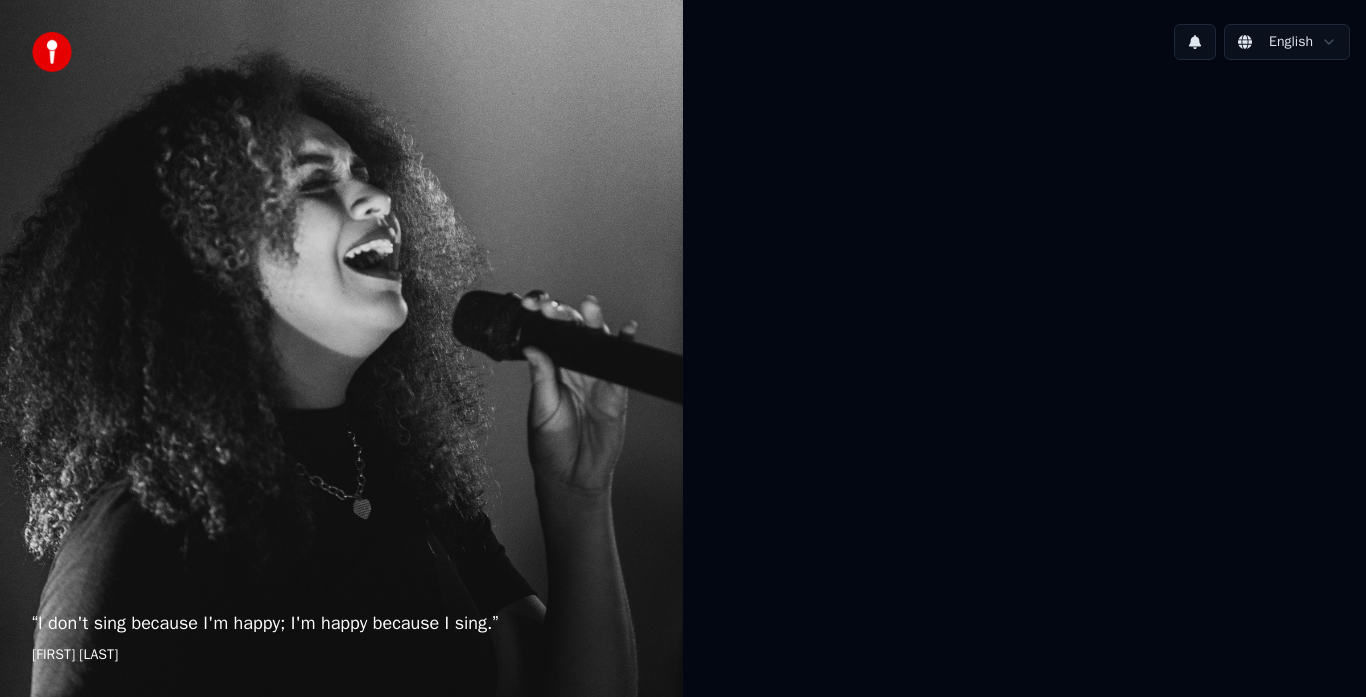 scroll, scrollTop: 0, scrollLeft: 0, axis: both 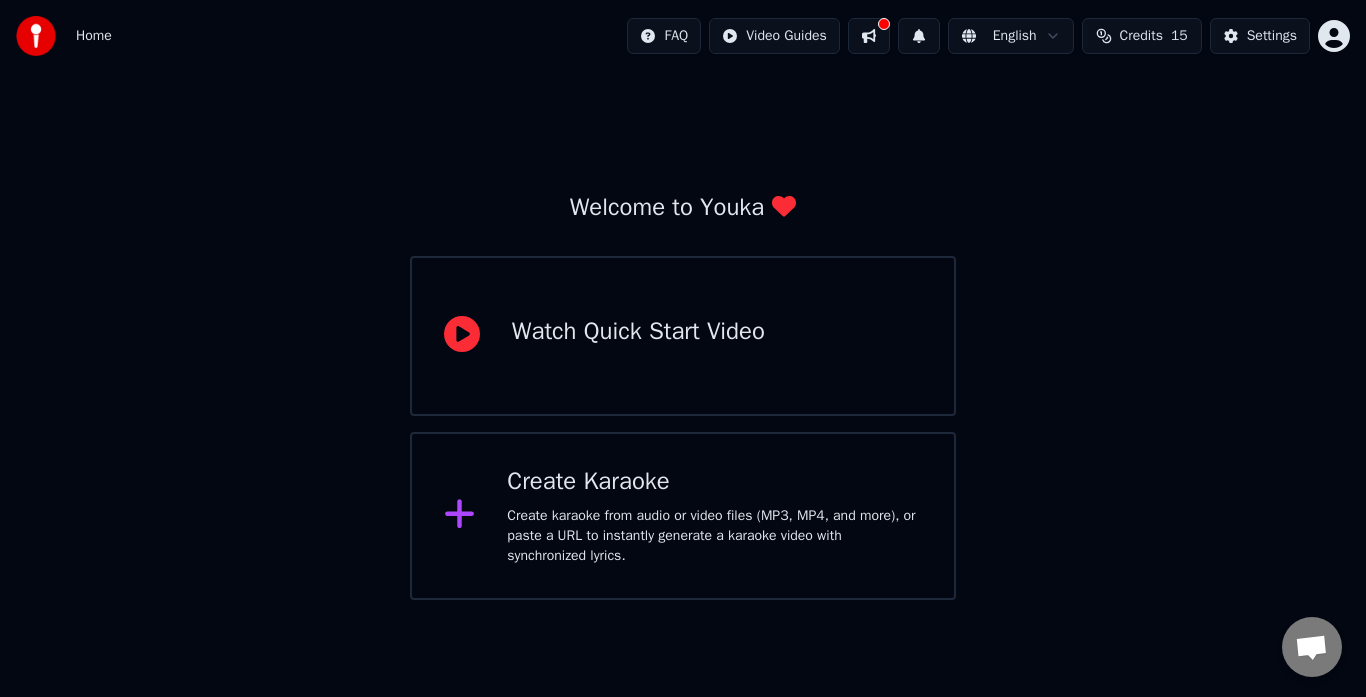 click on "Credits" at bounding box center [1141, 36] 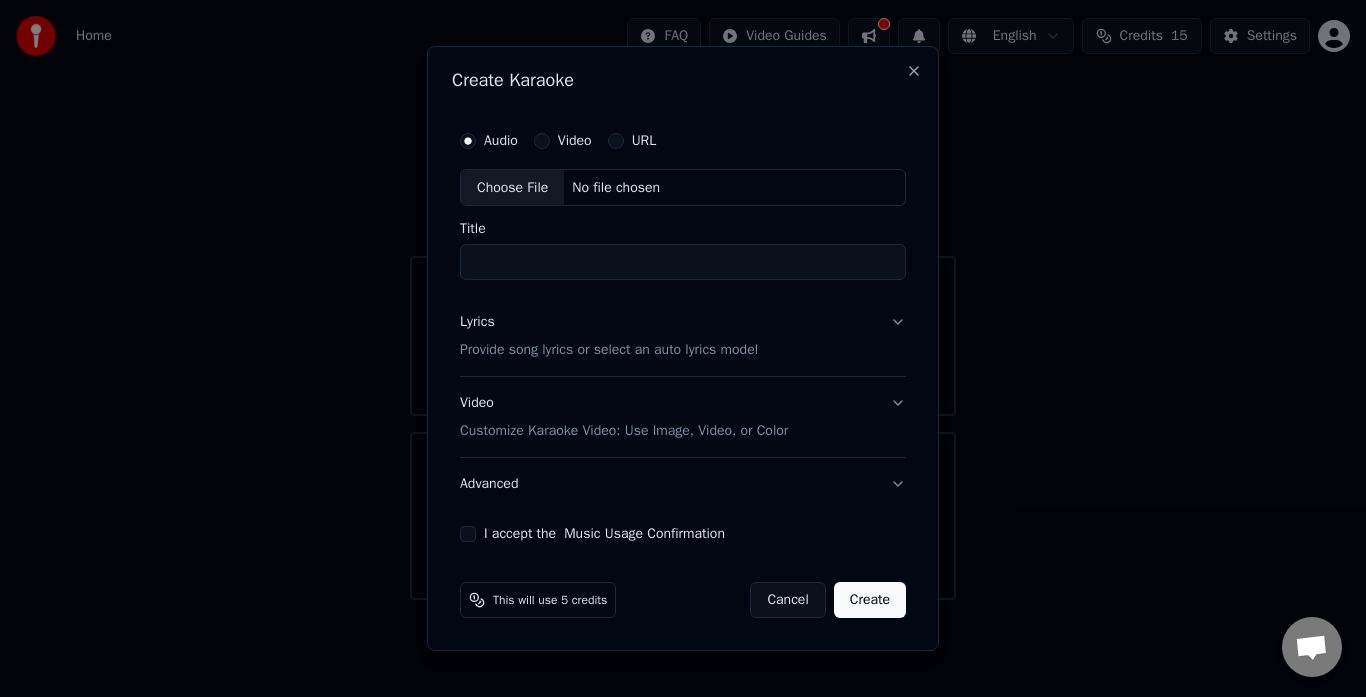 click on "Title" at bounding box center [683, 263] 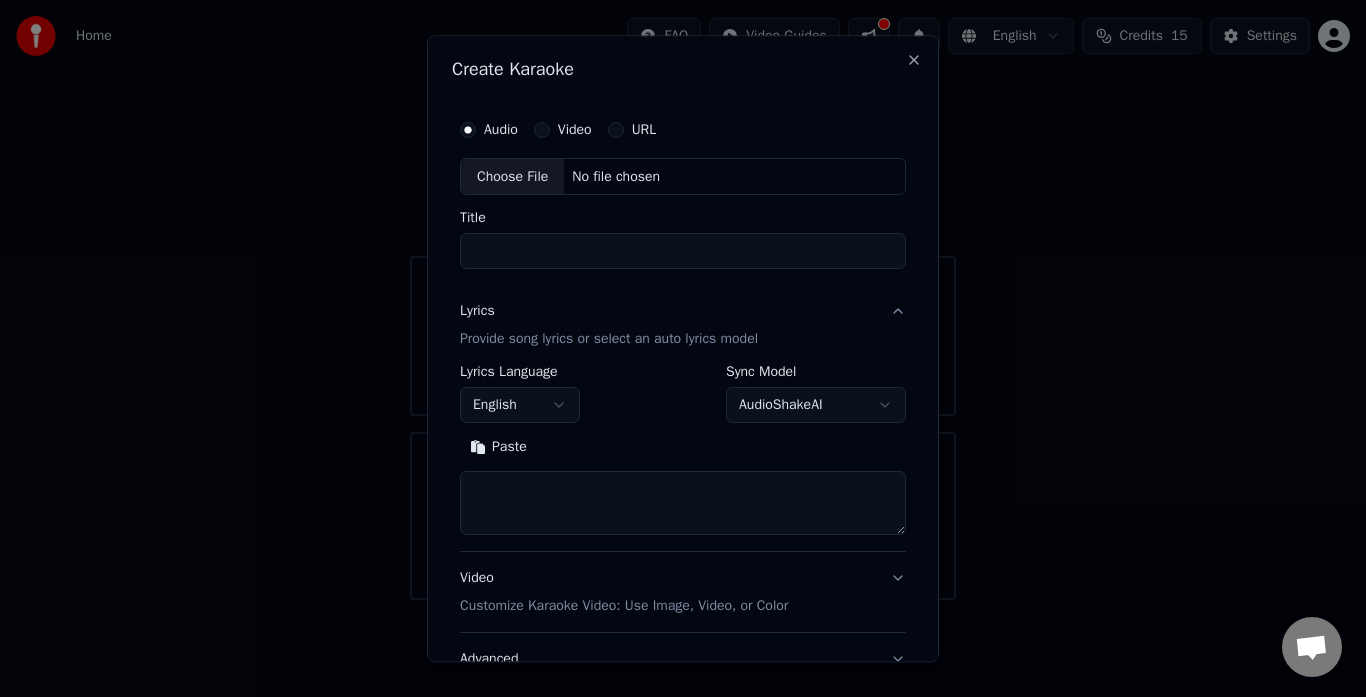 click on "**********" at bounding box center [683, 348] 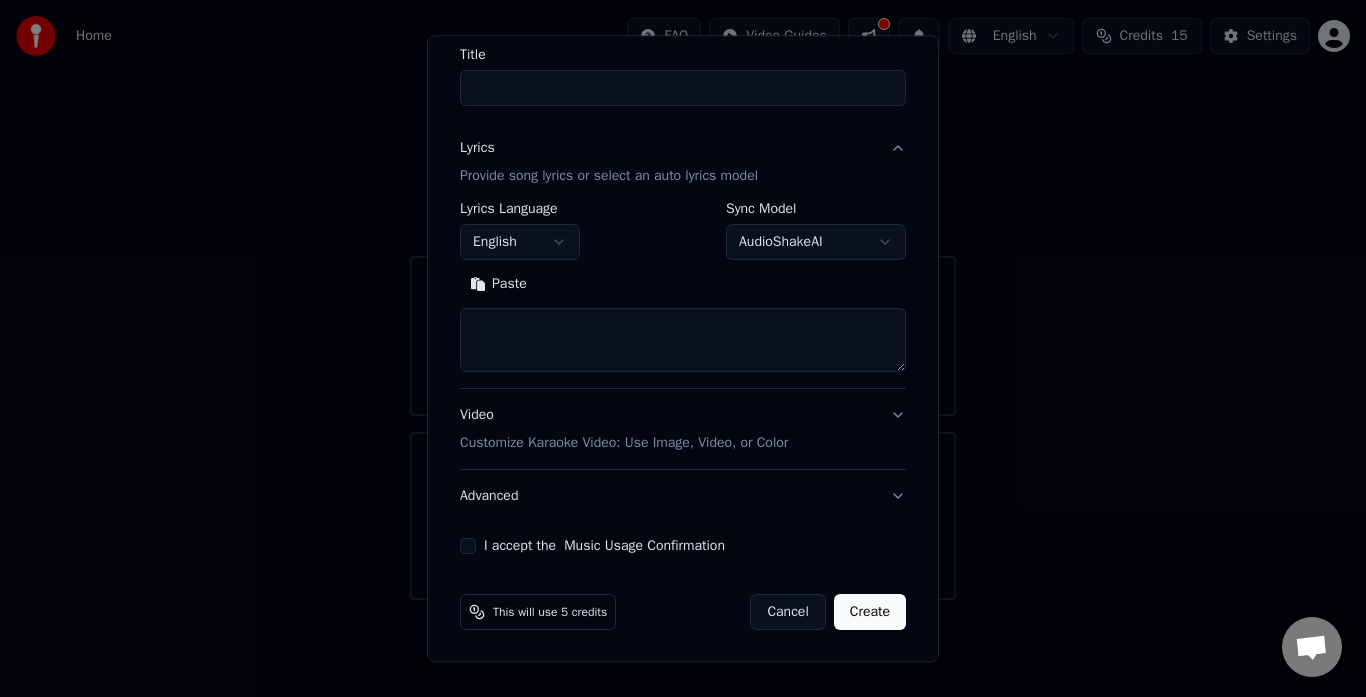 scroll, scrollTop: 164, scrollLeft: 0, axis: vertical 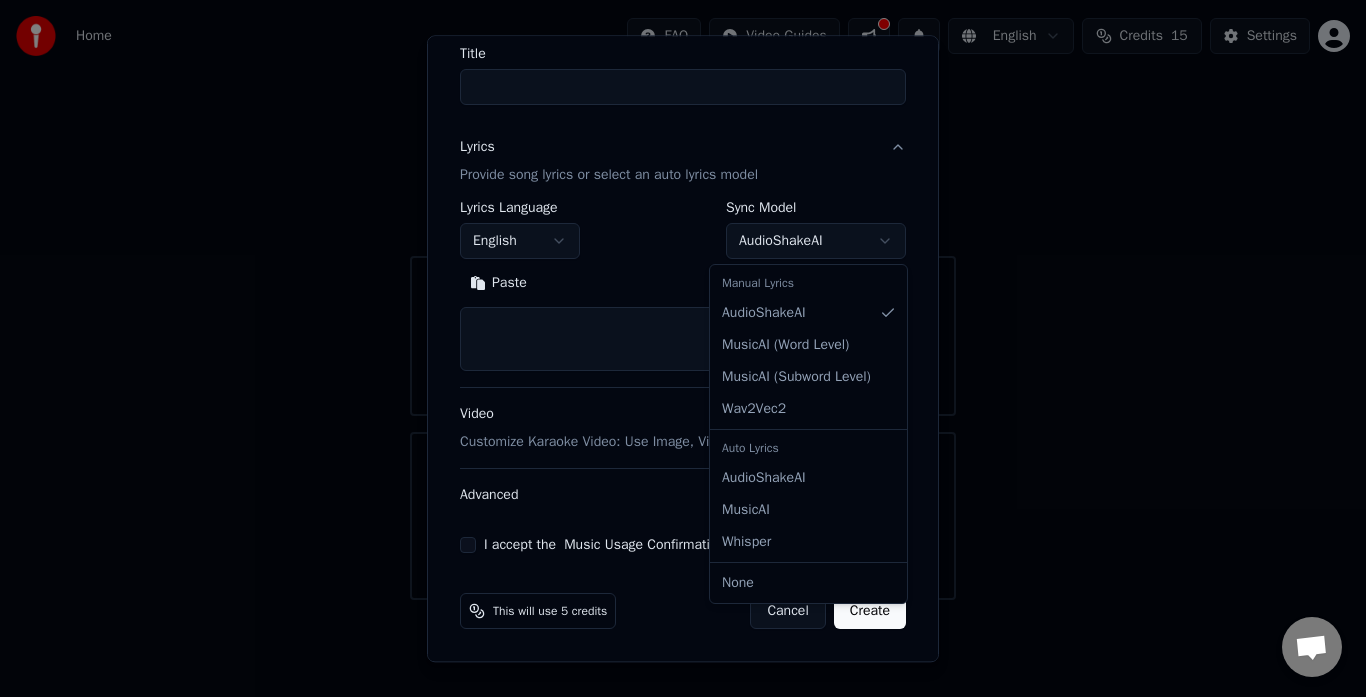 click on "**********" at bounding box center (683, 300) 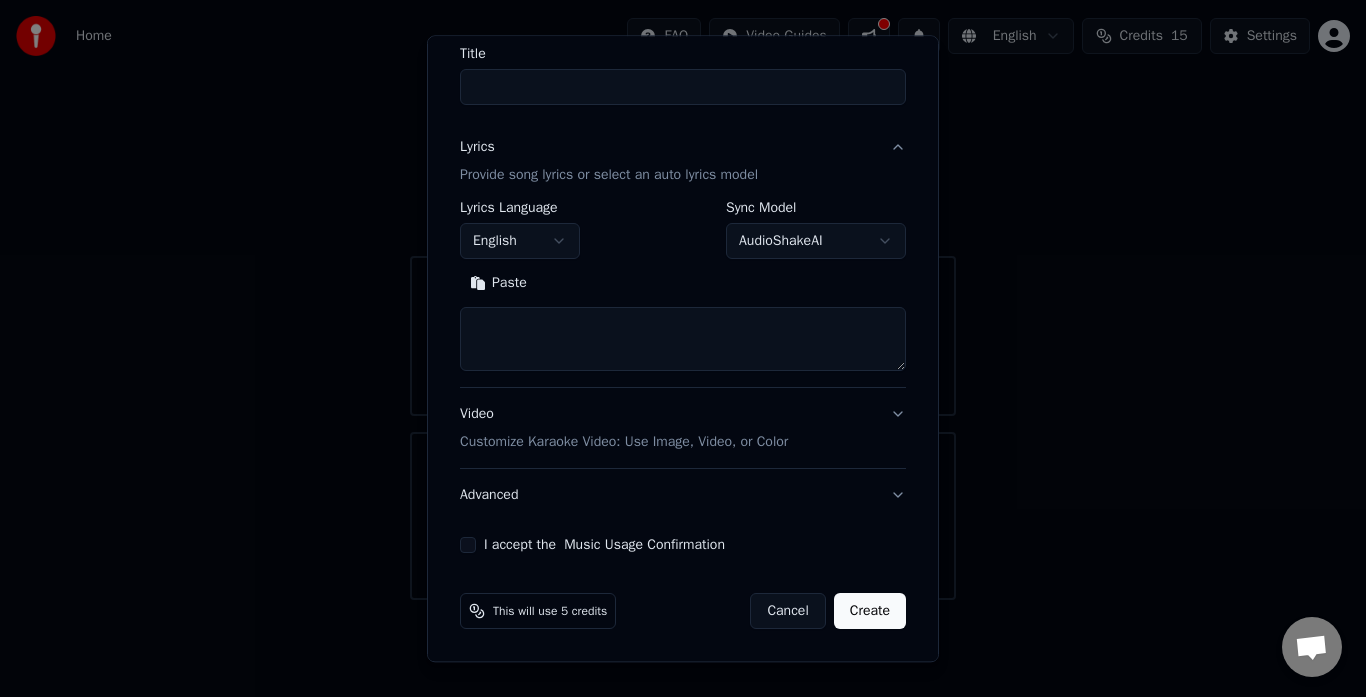 click on "**********" at bounding box center [683, 300] 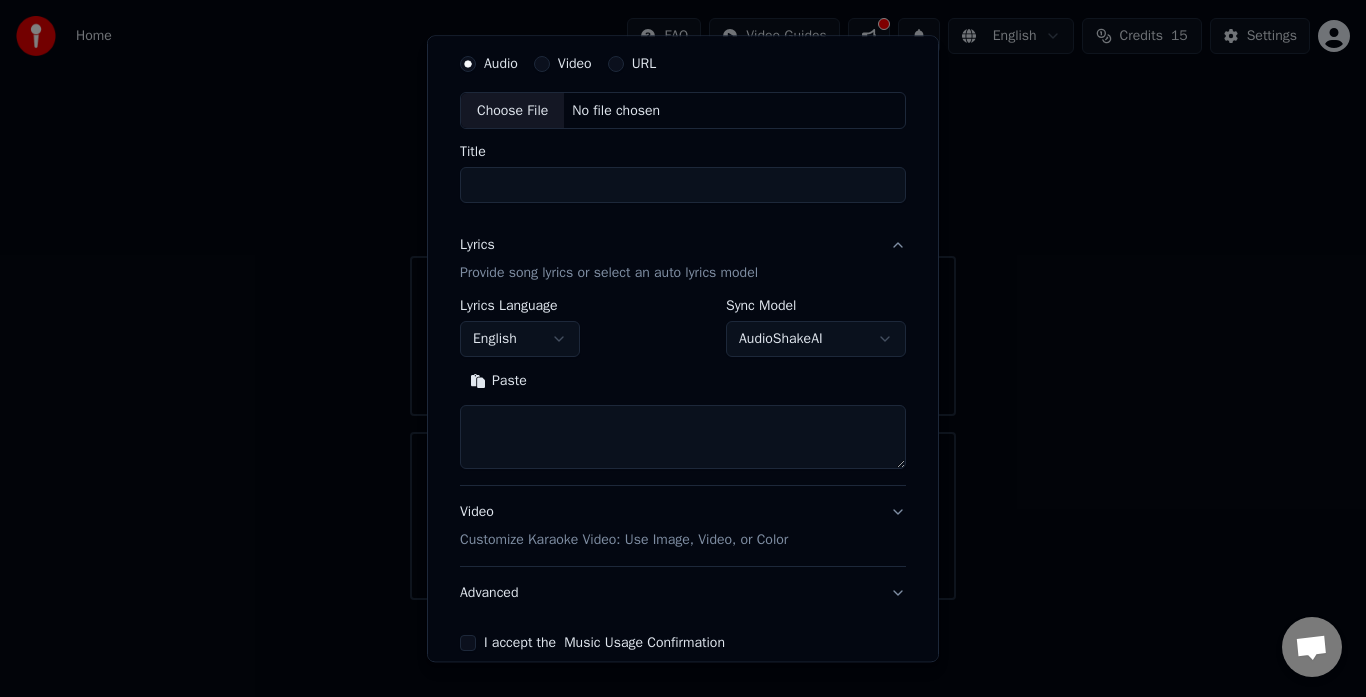 scroll, scrollTop: 164, scrollLeft: 0, axis: vertical 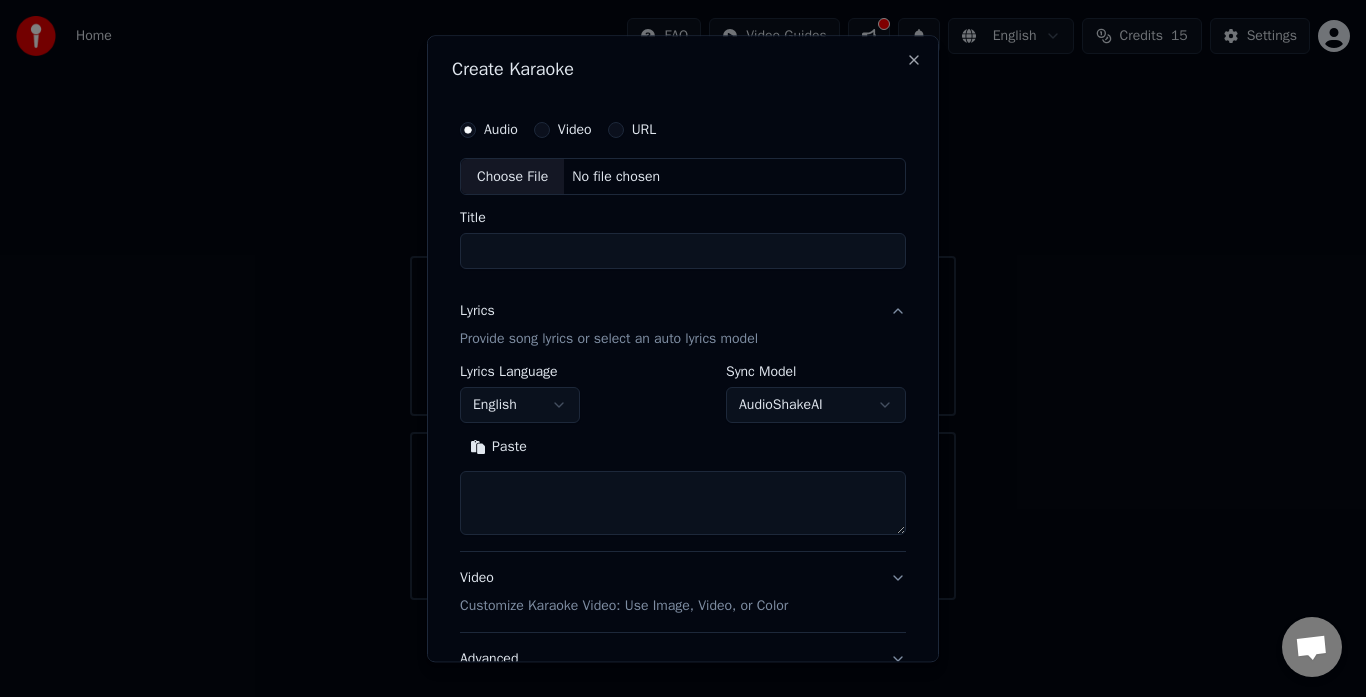 click on "Choose File" at bounding box center (512, 177) 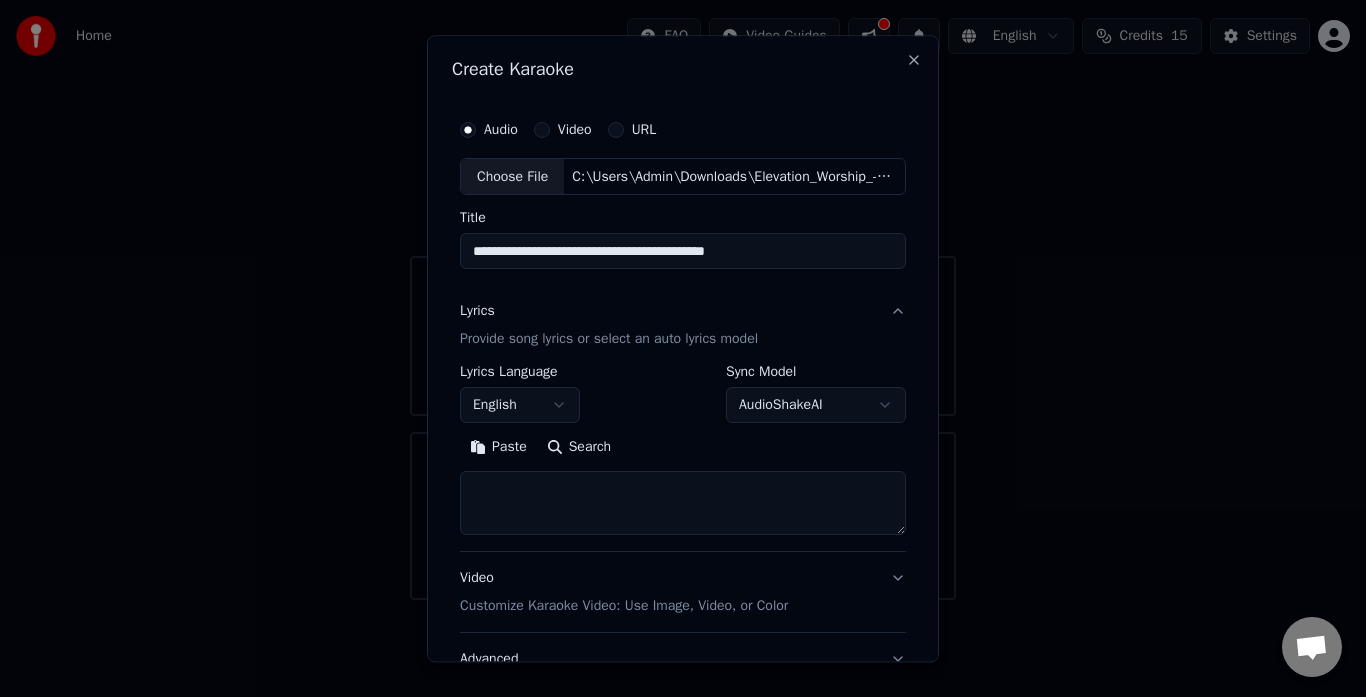 click on "Search" at bounding box center (579, 448) 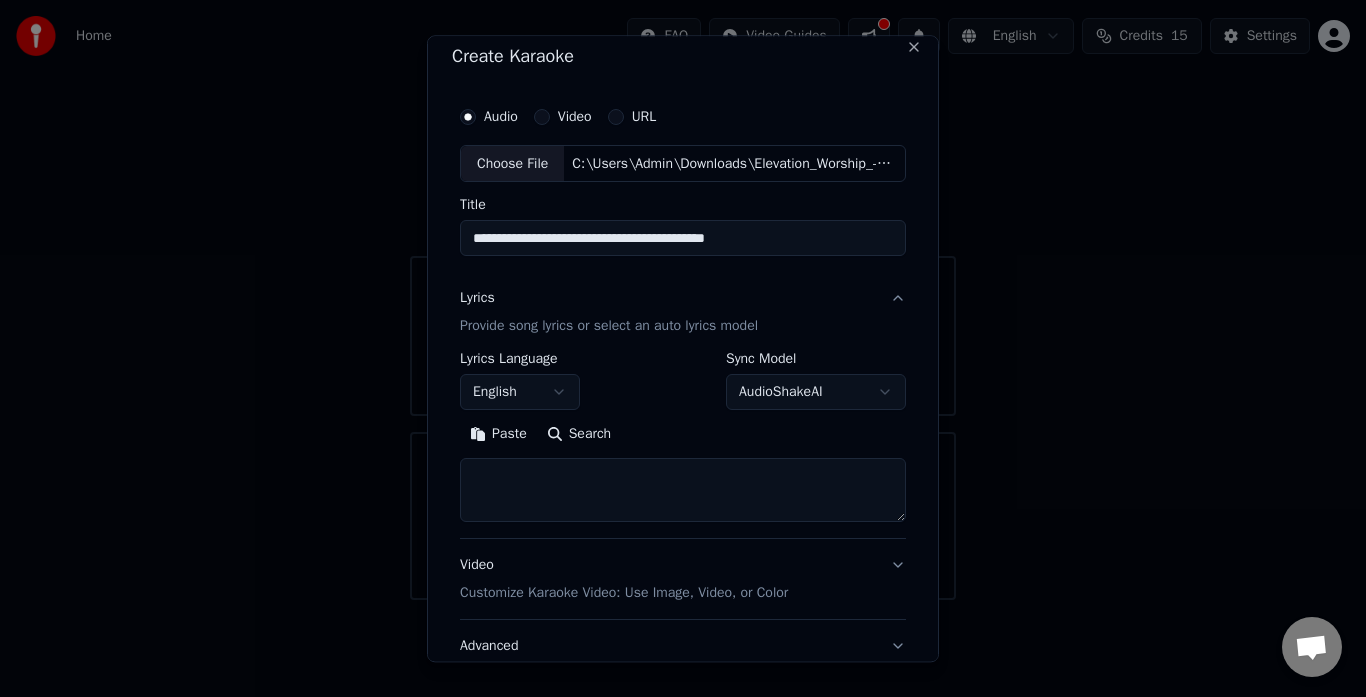 scroll, scrollTop: 0, scrollLeft: 0, axis: both 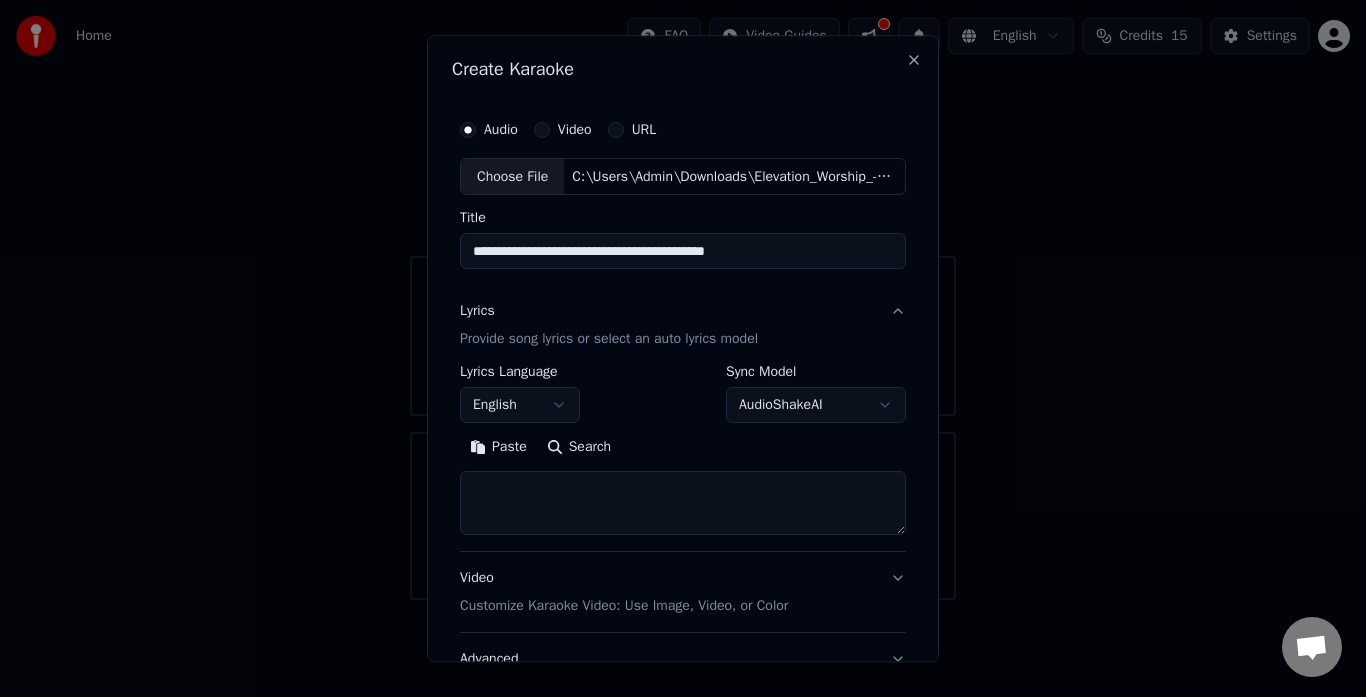 click on "Search" at bounding box center (579, 448) 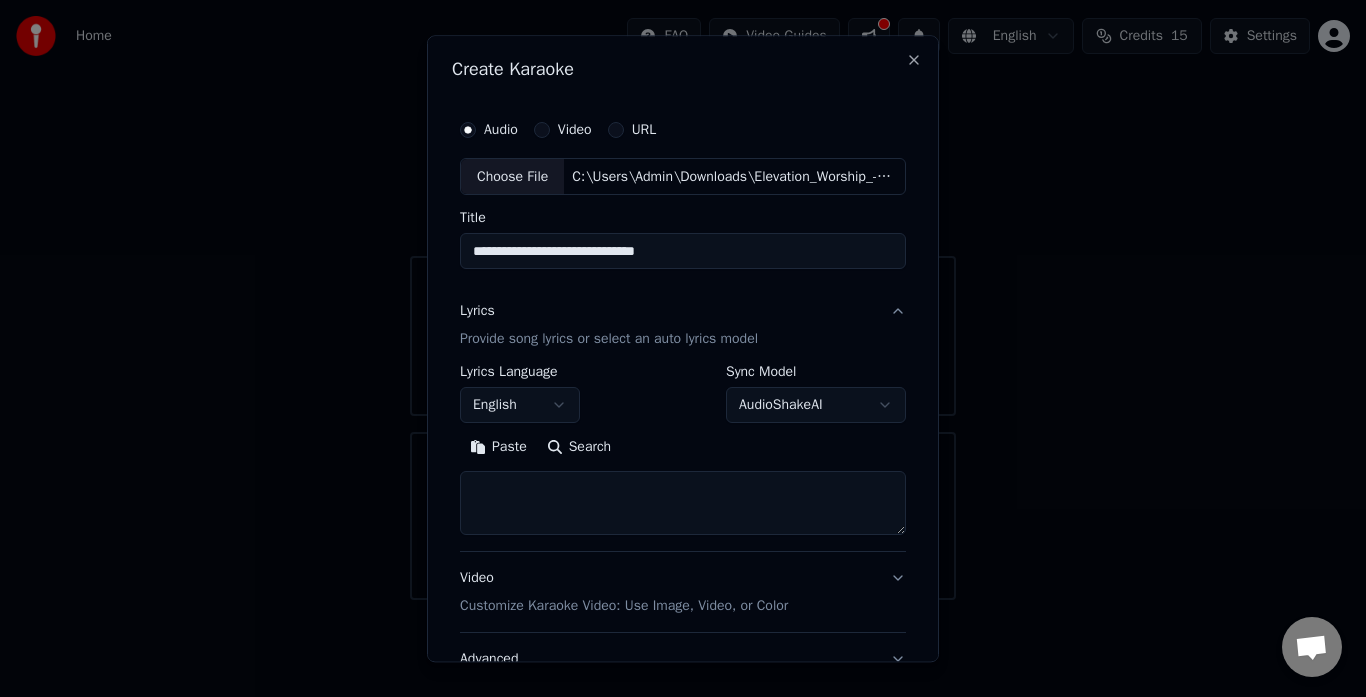 click on "**********" at bounding box center [683, 252] 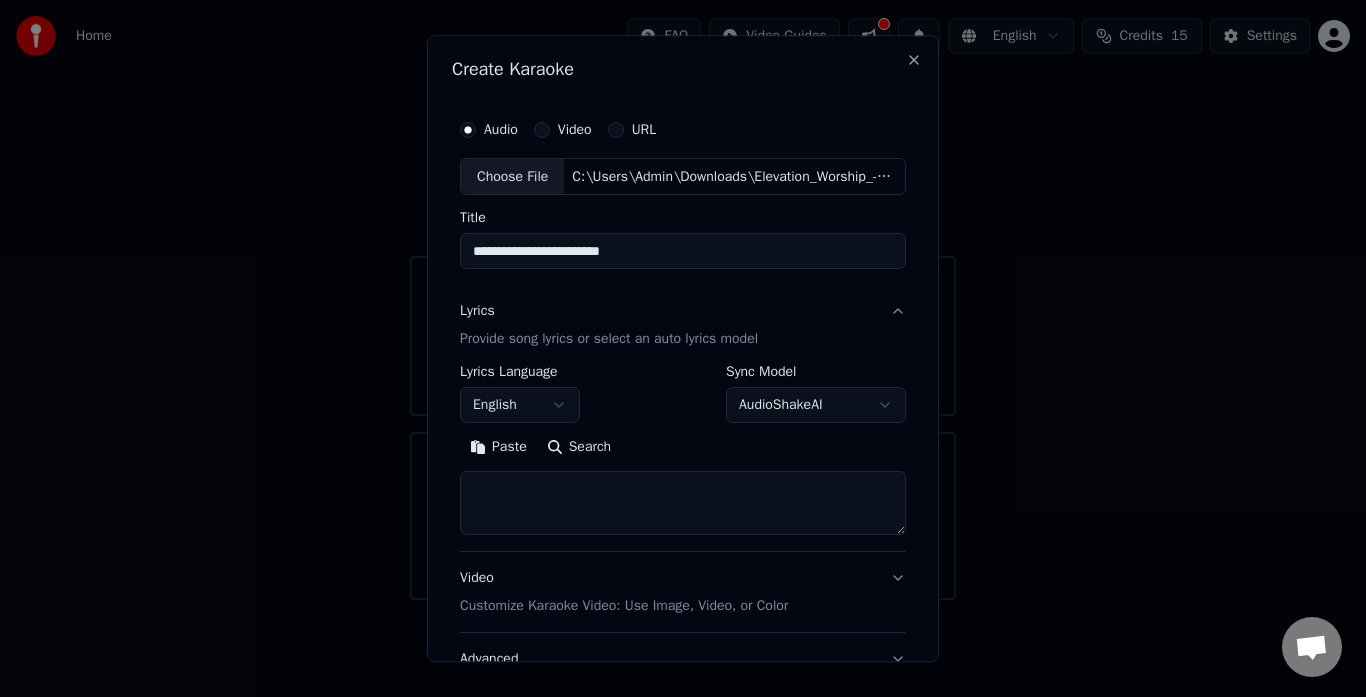 click on "**********" at bounding box center [683, 252] 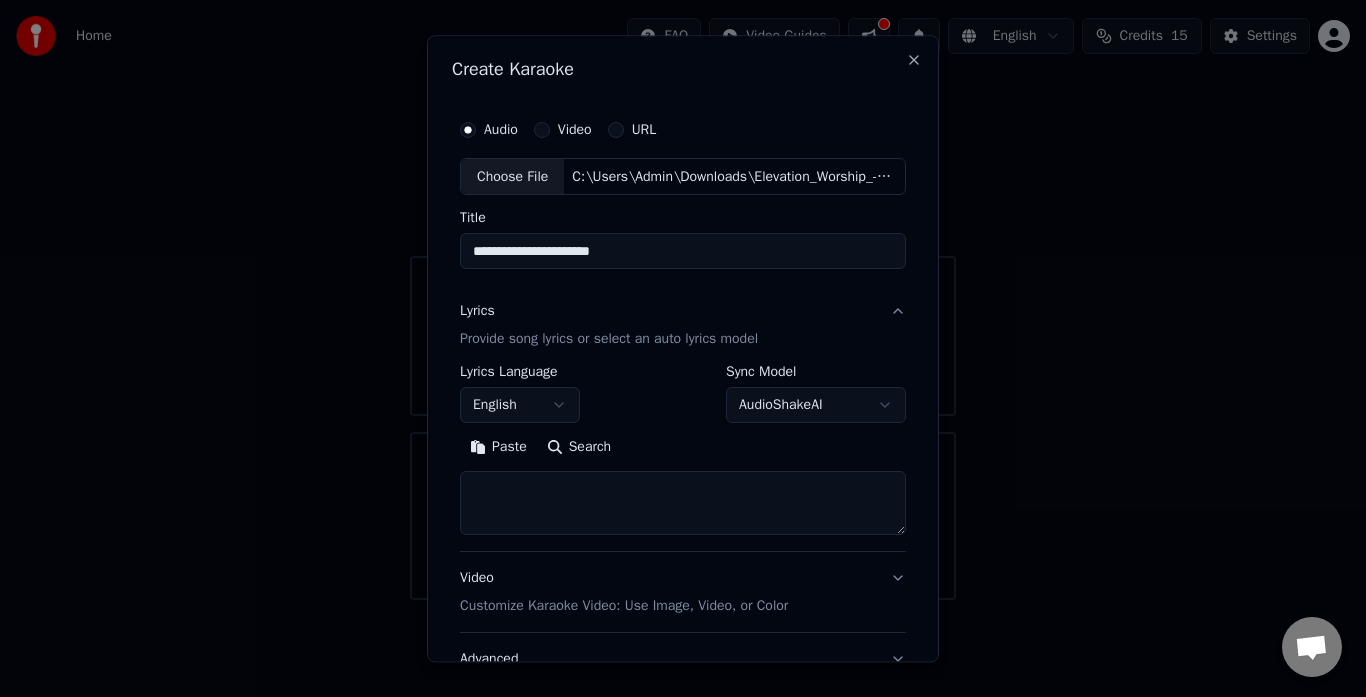 click on "**********" at bounding box center [683, 252] 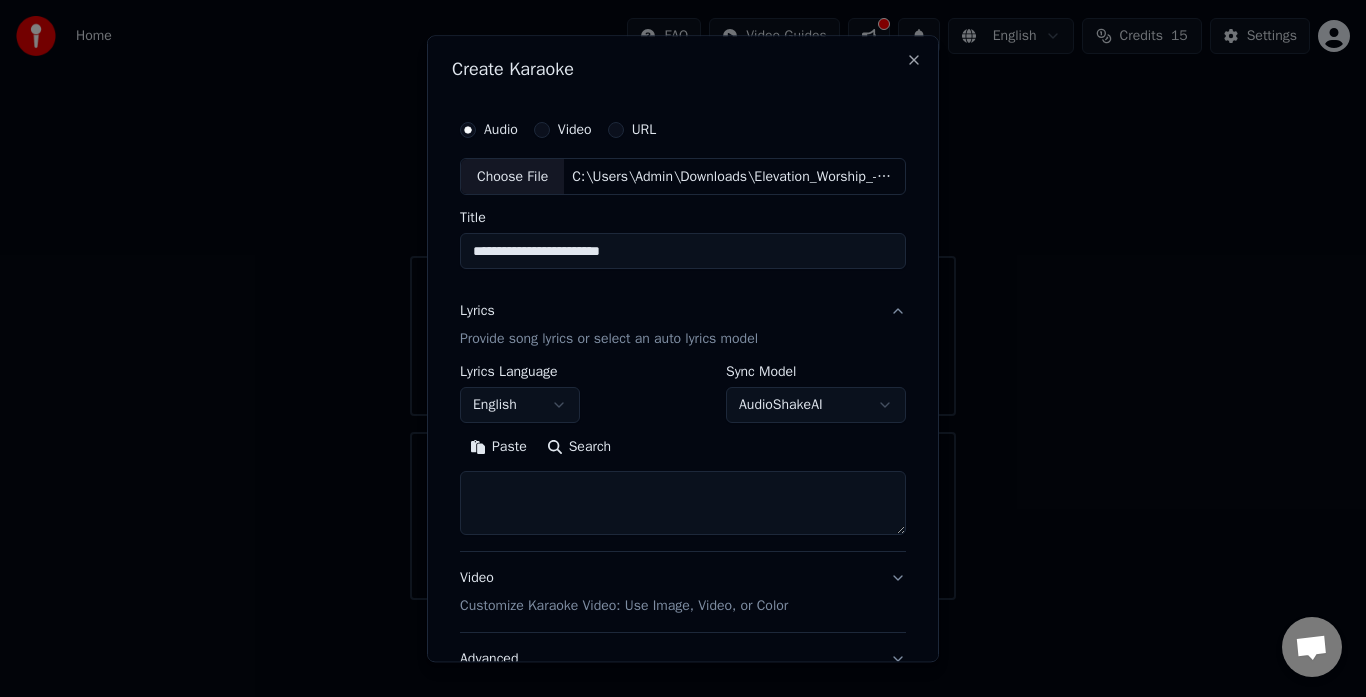 type on "**********" 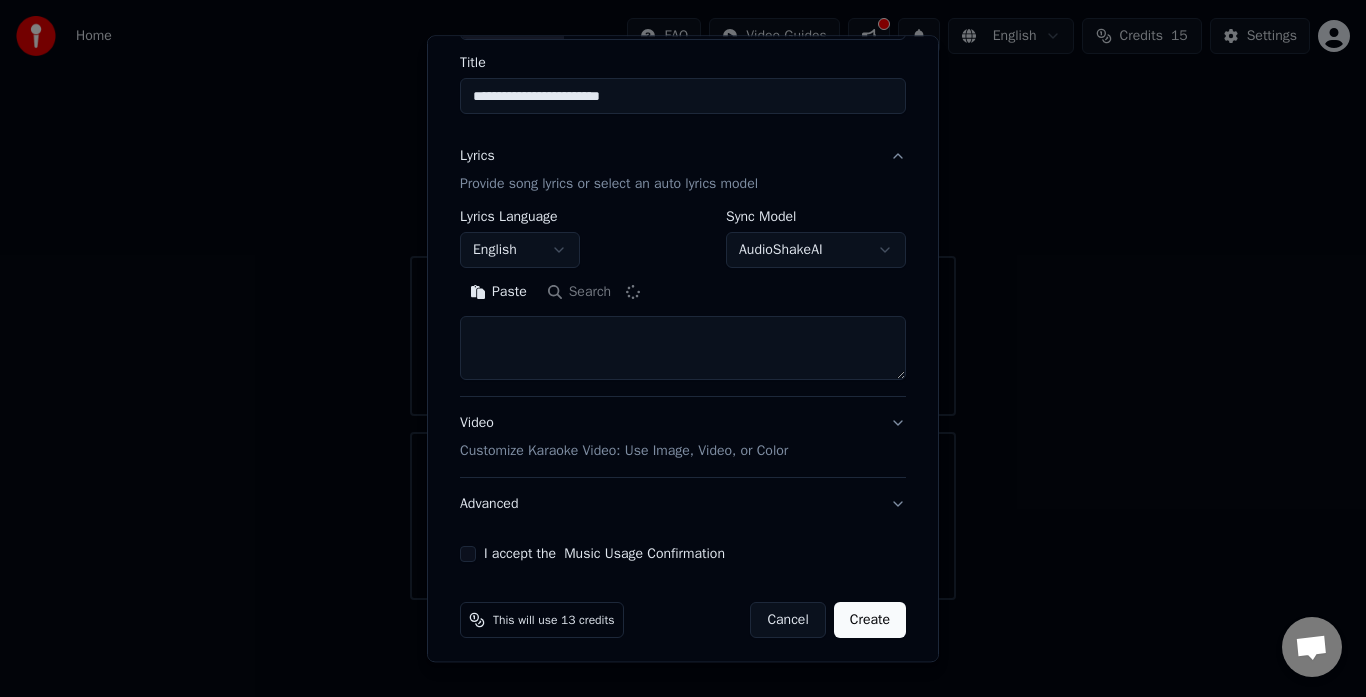 scroll, scrollTop: 164, scrollLeft: 0, axis: vertical 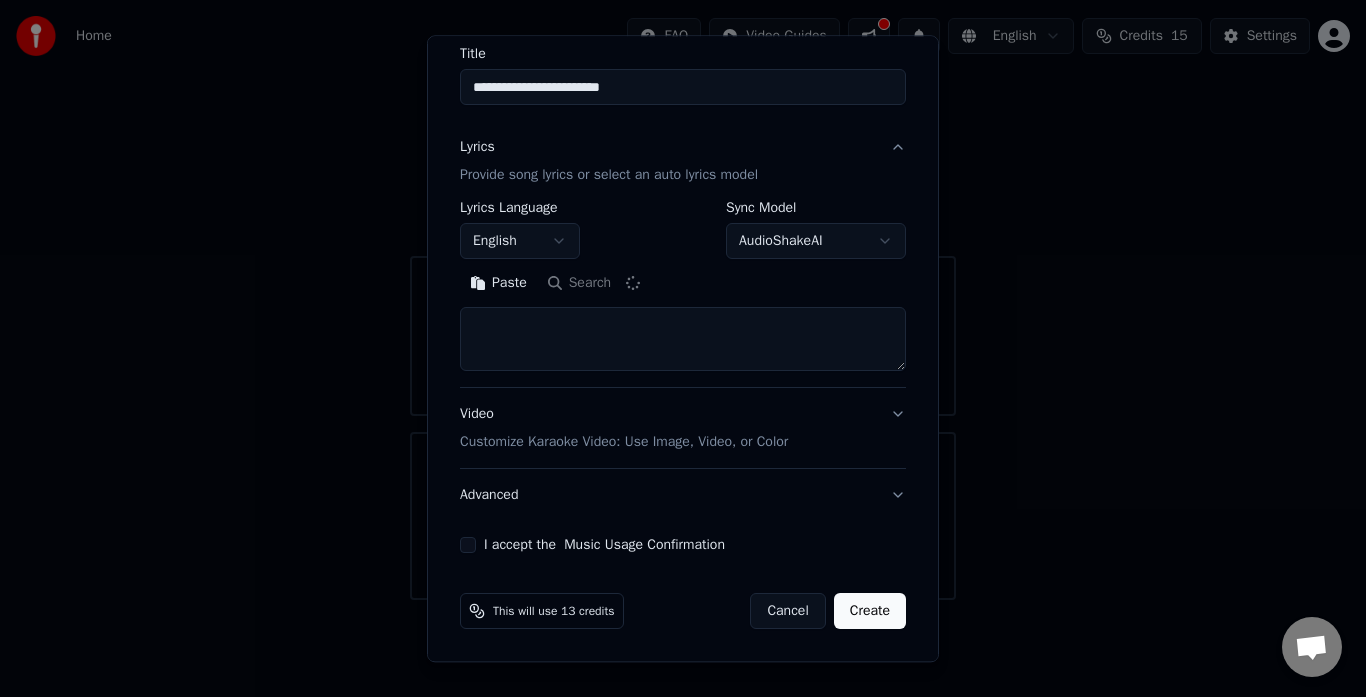 click on "I accept the   Music Usage Confirmation" at bounding box center (468, 546) 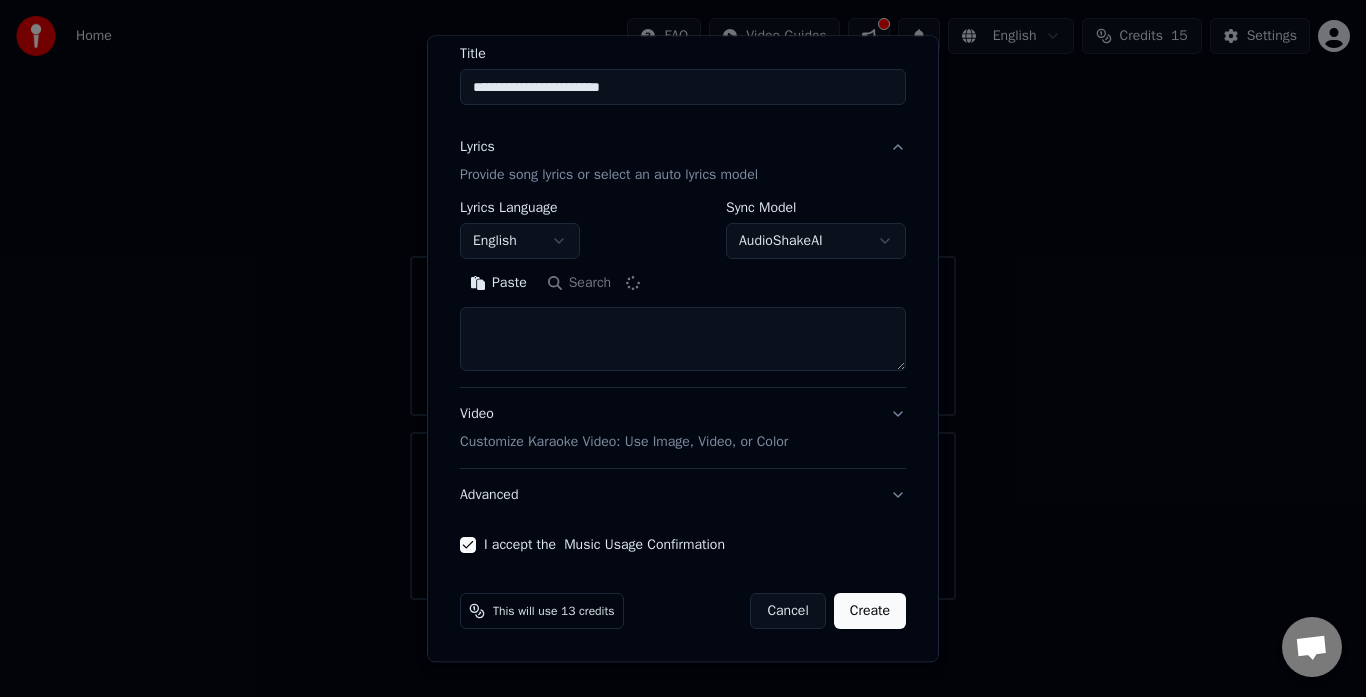 click on "Video Customize Karaoke Video: Use Image, Video, or Color" at bounding box center [683, 429] 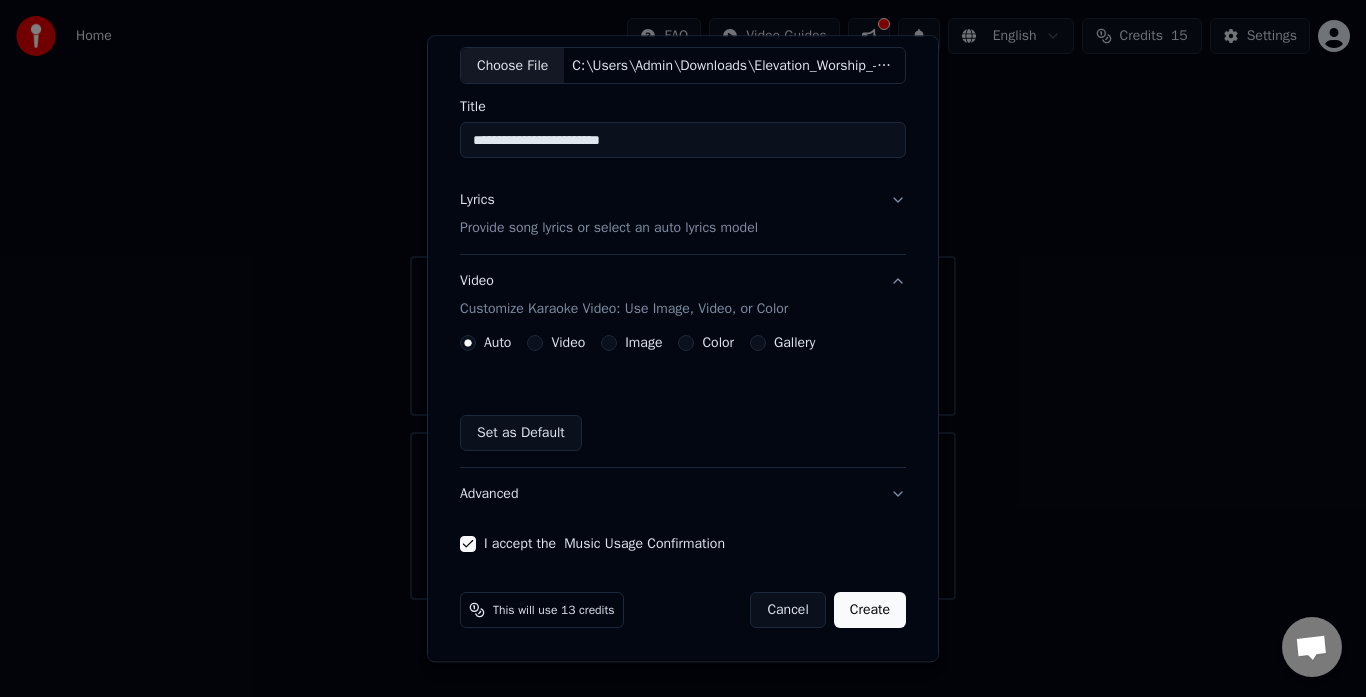 scroll, scrollTop: 111, scrollLeft: 0, axis: vertical 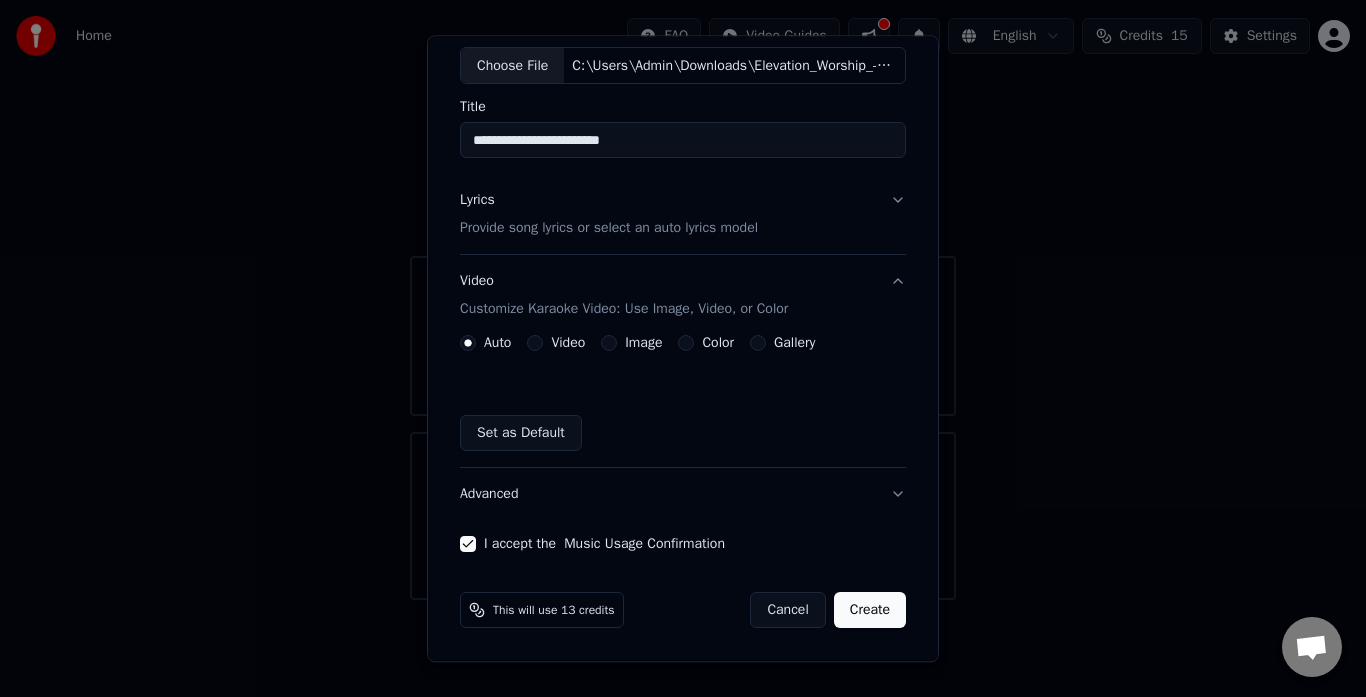 click on "Color" at bounding box center [686, 344] 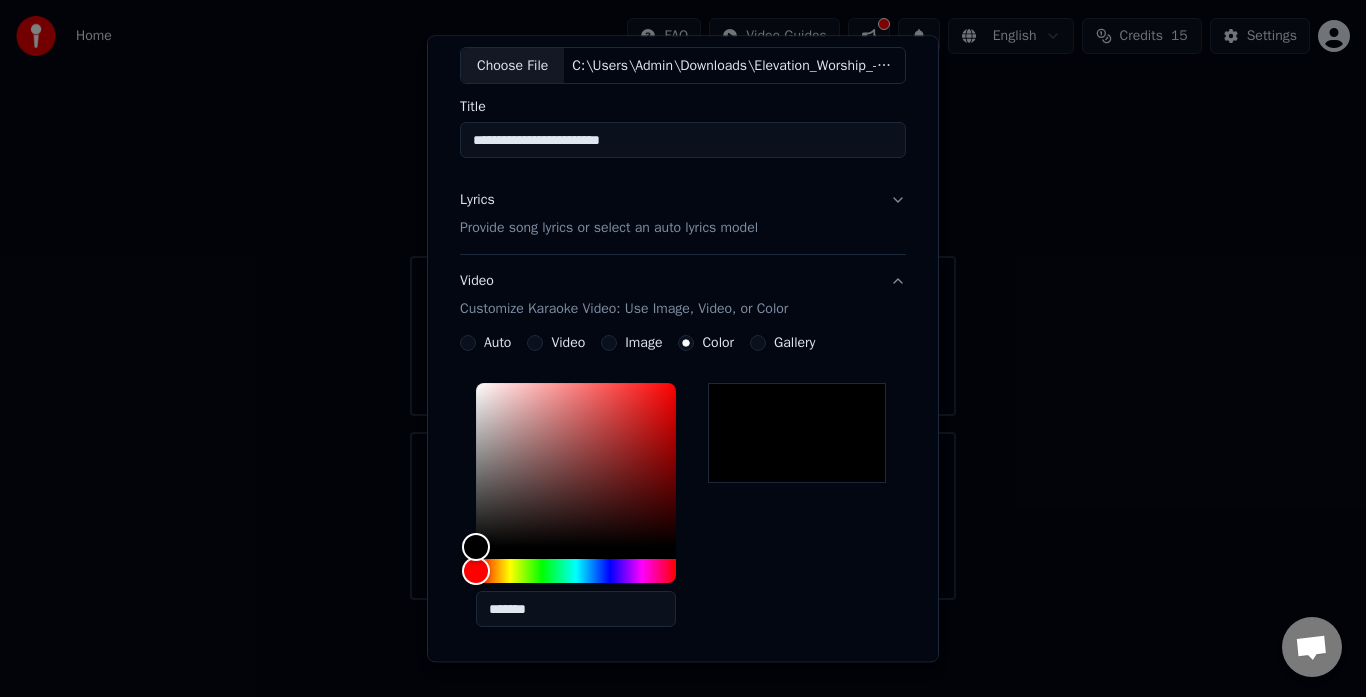 click at bounding box center [686, 343] 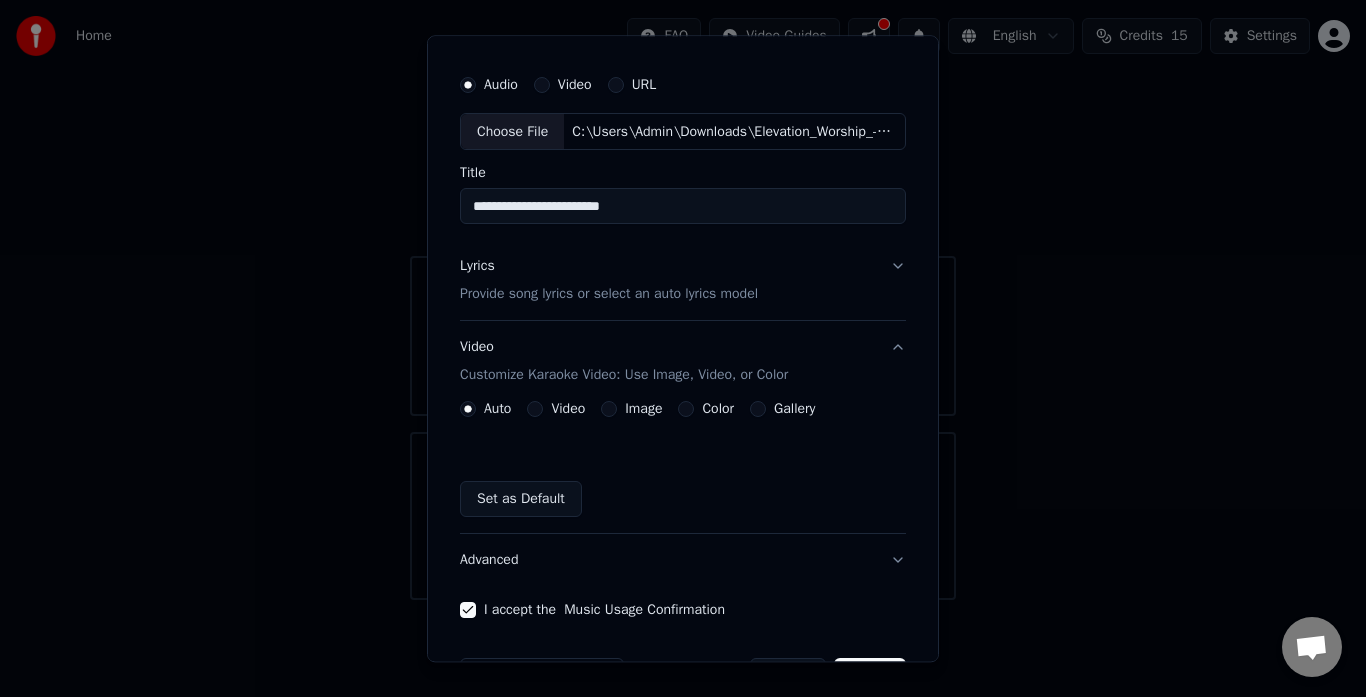 scroll, scrollTop: 0, scrollLeft: 0, axis: both 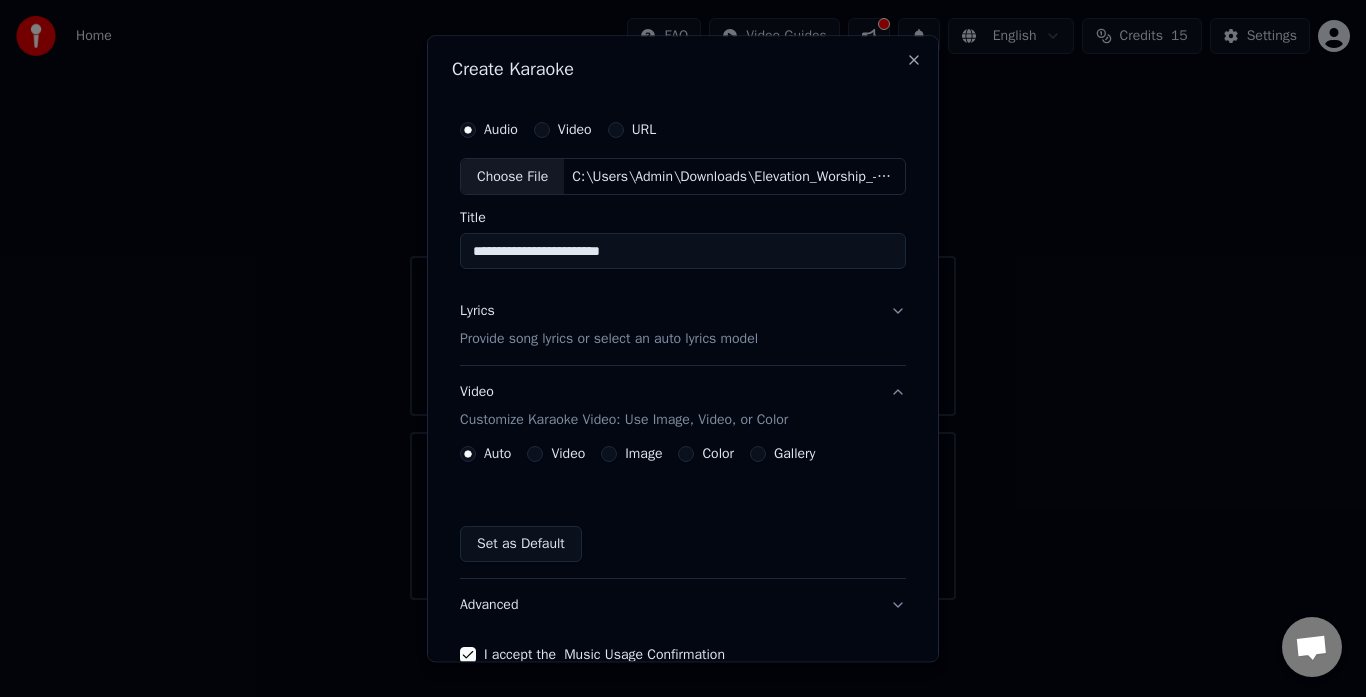 click on "Lyrics Provide song lyrics or select an auto lyrics model" at bounding box center [683, 326] 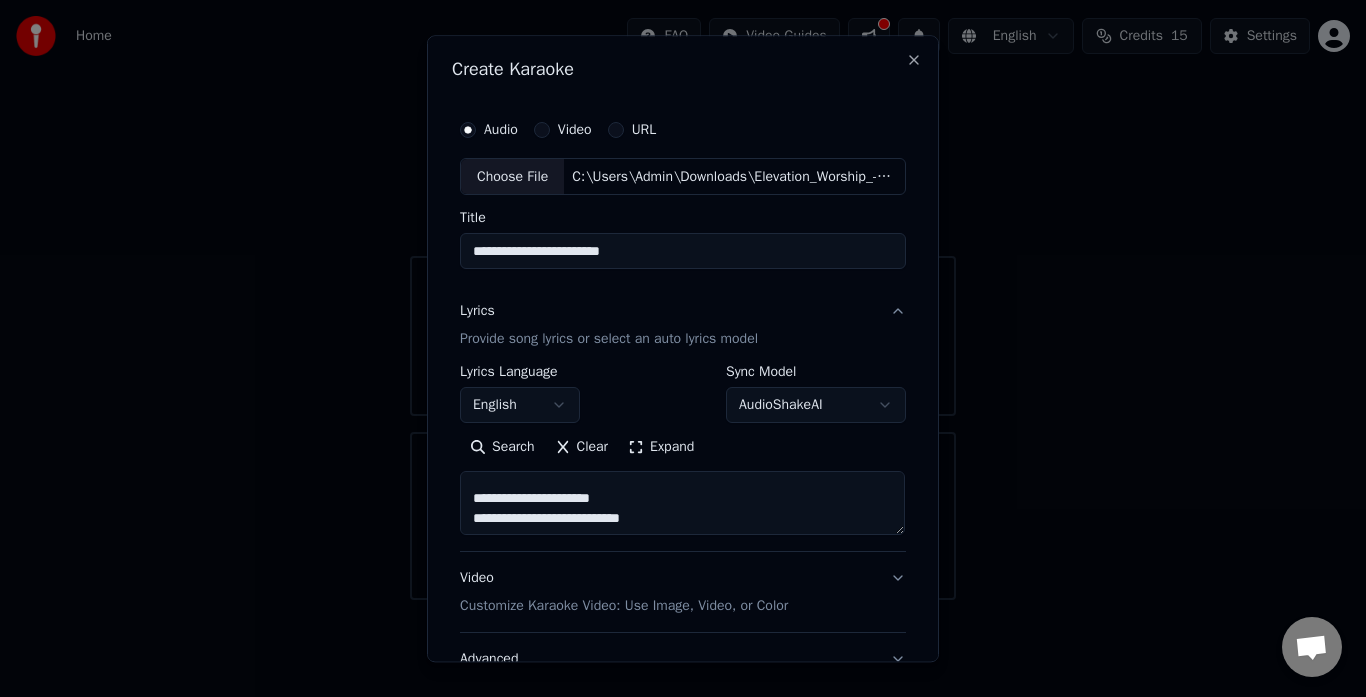 scroll, scrollTop: 300, scrollLeft: 0, axis: vertical 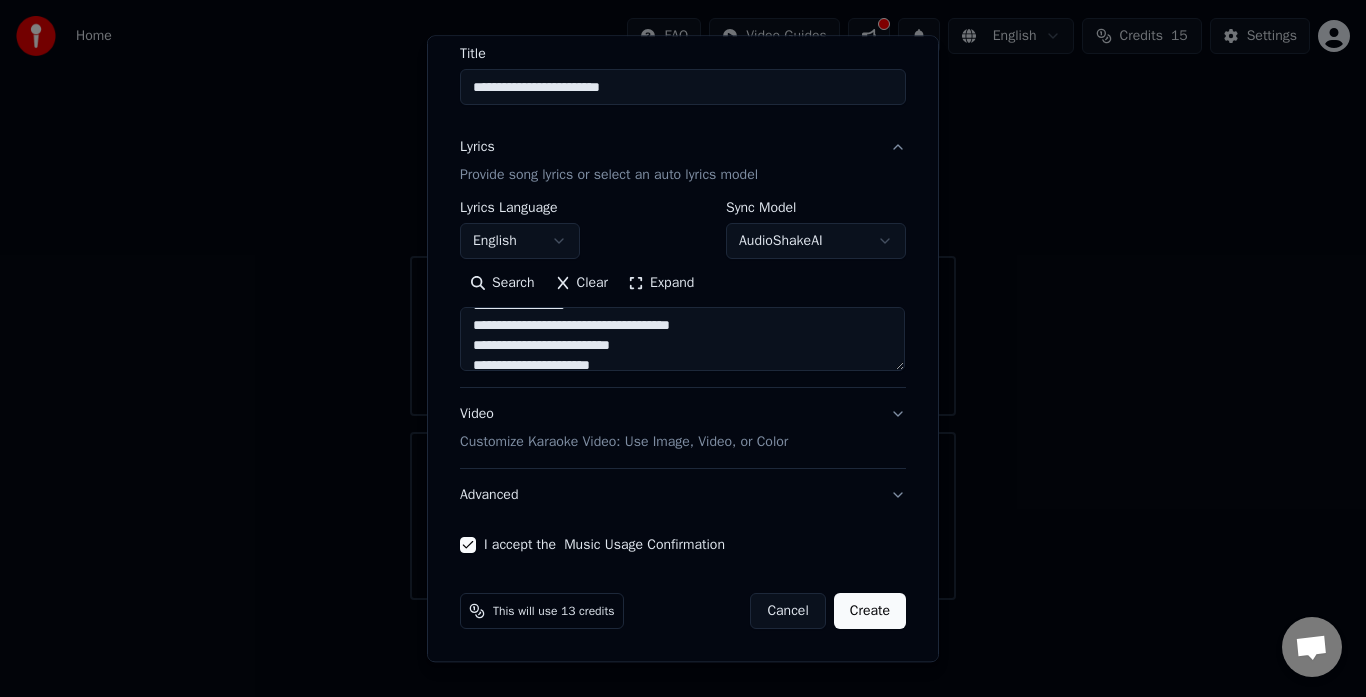 click on "Expand" at bounding box center (661, 284) 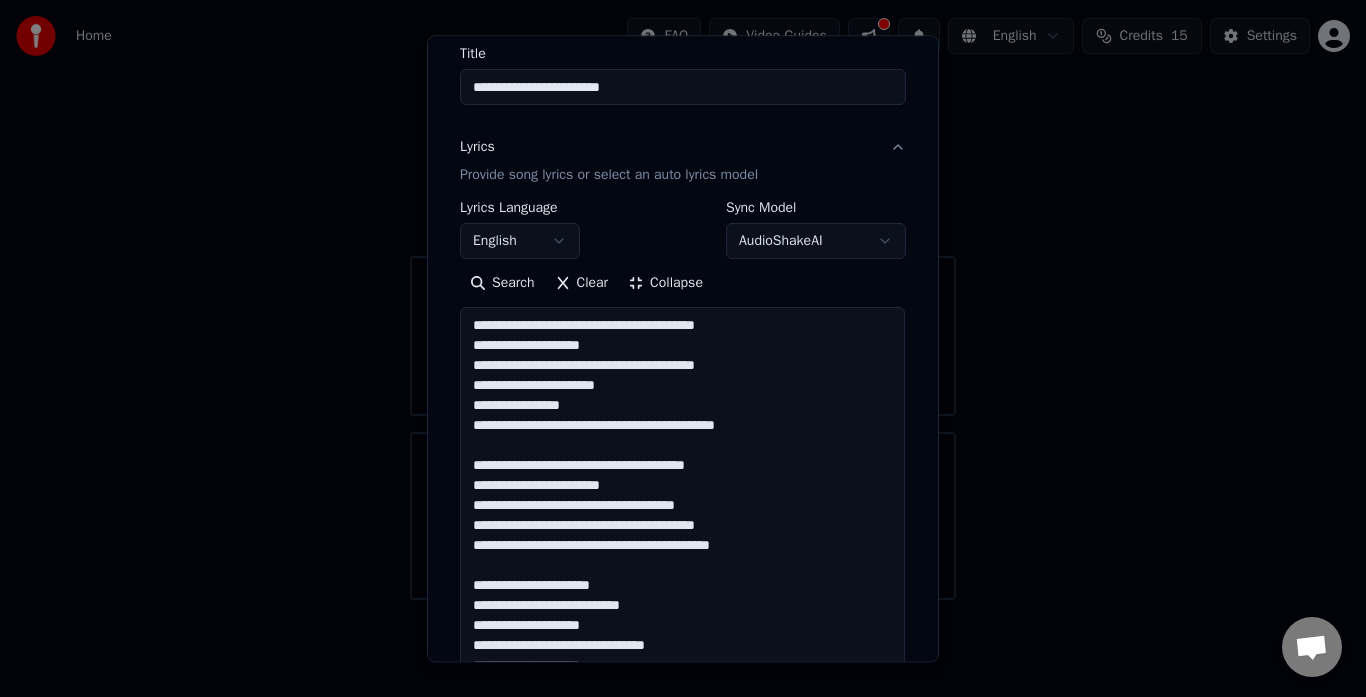 scroll, scrollTop: 2, scrollLeft: 0, axis: vertical 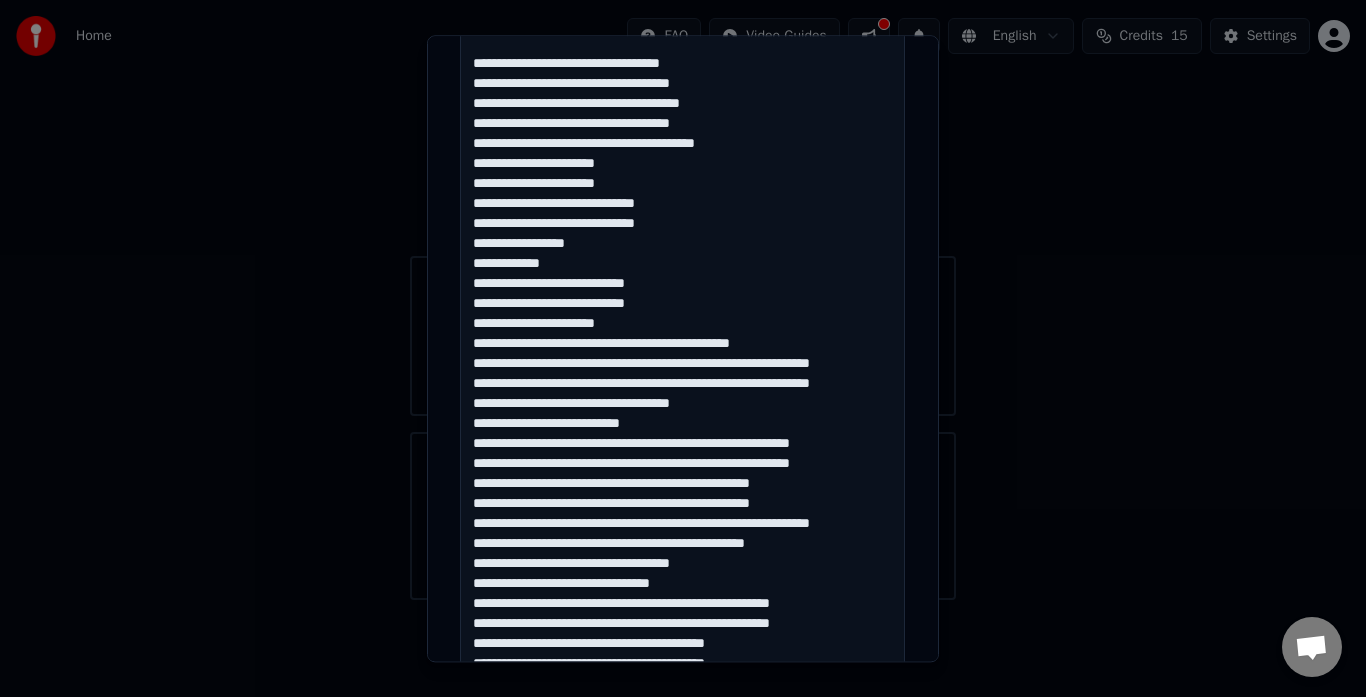 drag, startPoint x: 666, startPoint y: 354, endPoint x: 463, endPoint y: 181, distance: 266.71707 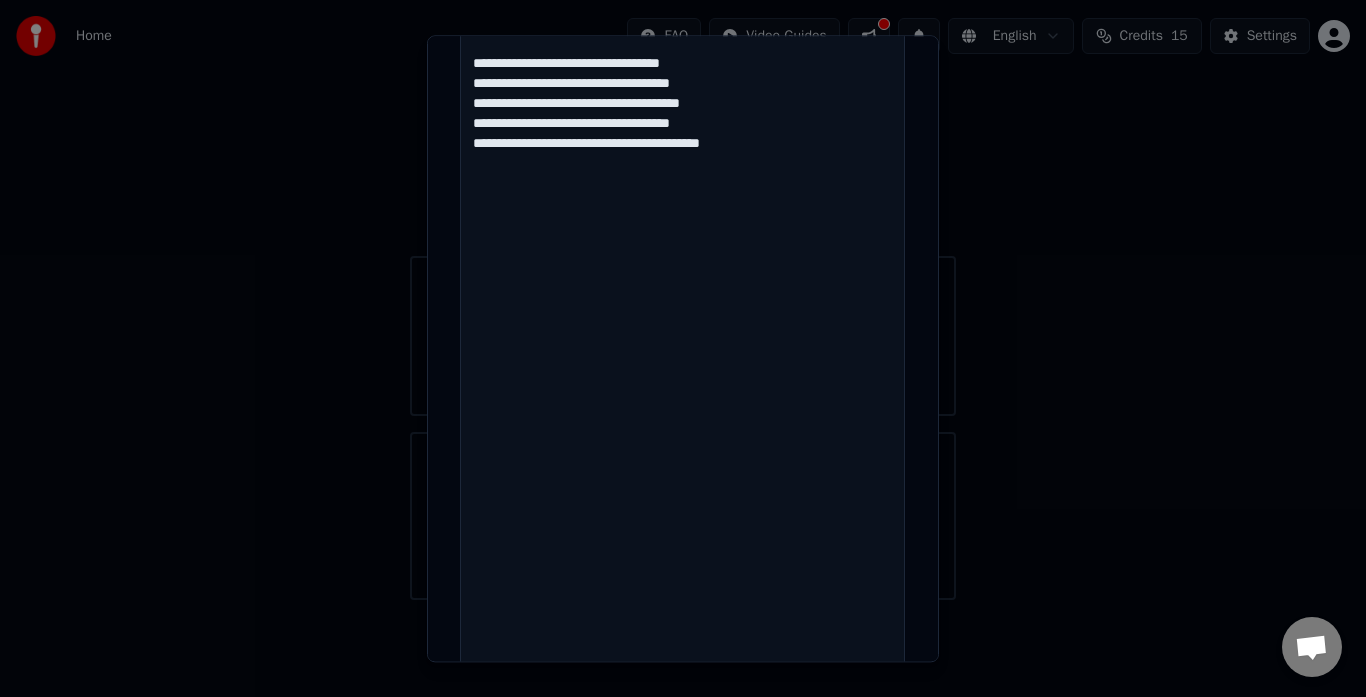 scroll, scrollTop: 0, scrollLeft: 0, axis: both 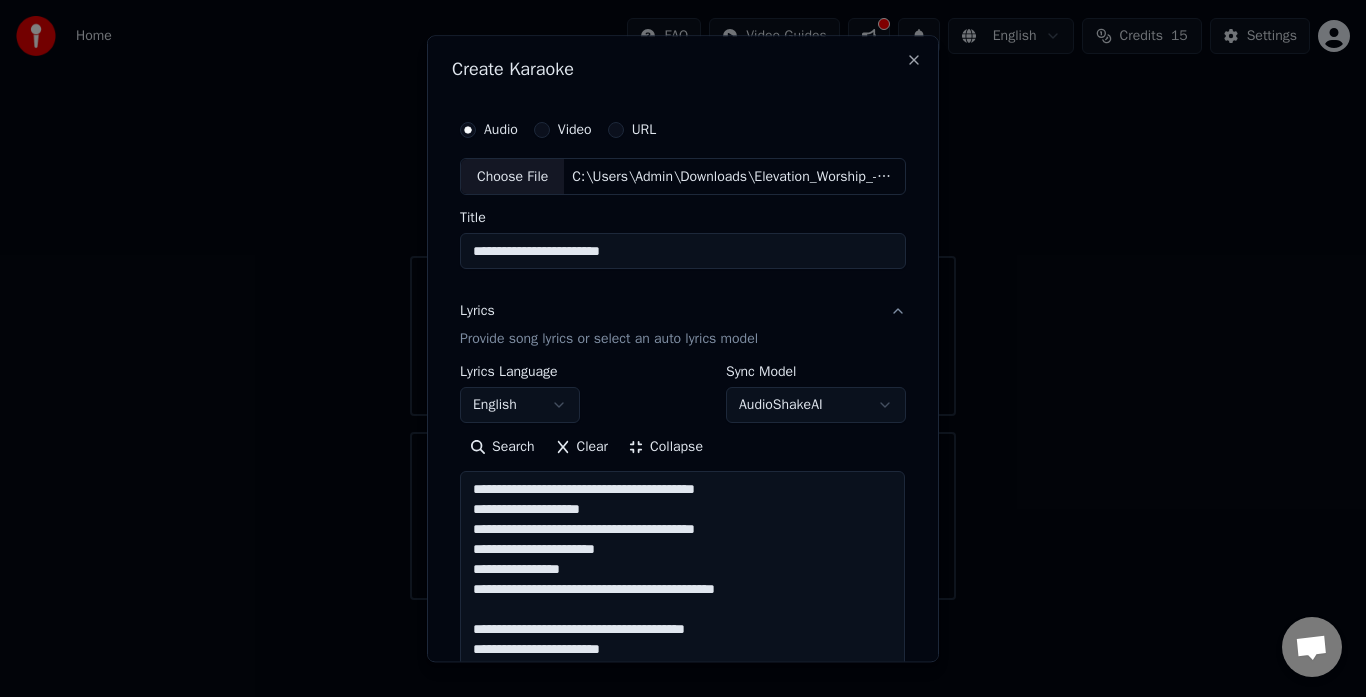 type on "**********" 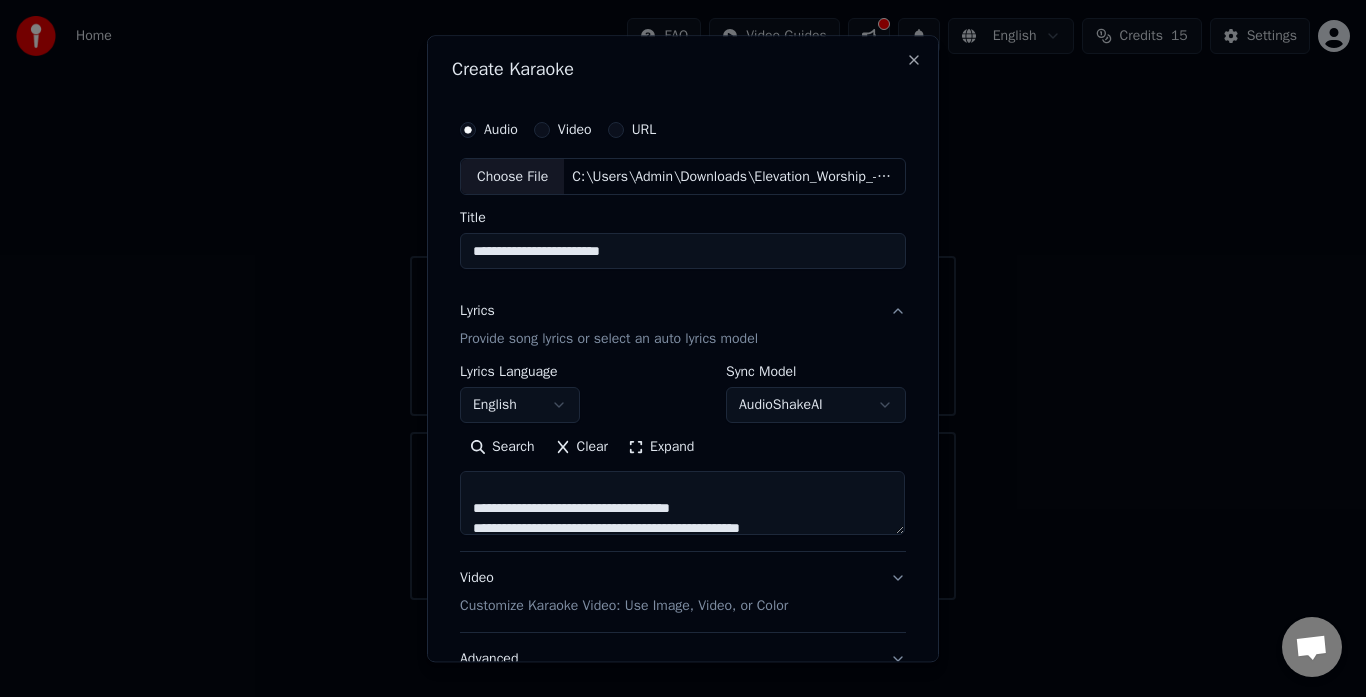 scroll, scrollTop: 800, scrollLeft: 0, axis: vertical 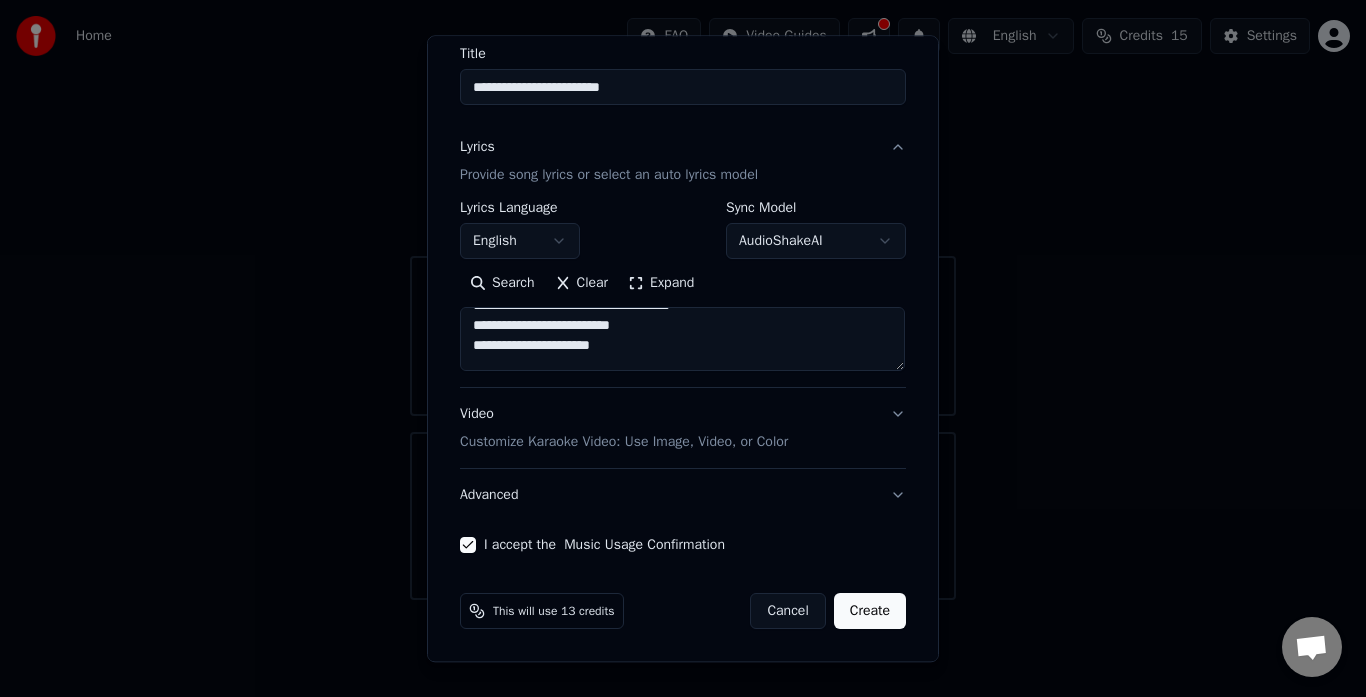 click on "Create" at bounding box center [870, 612] 